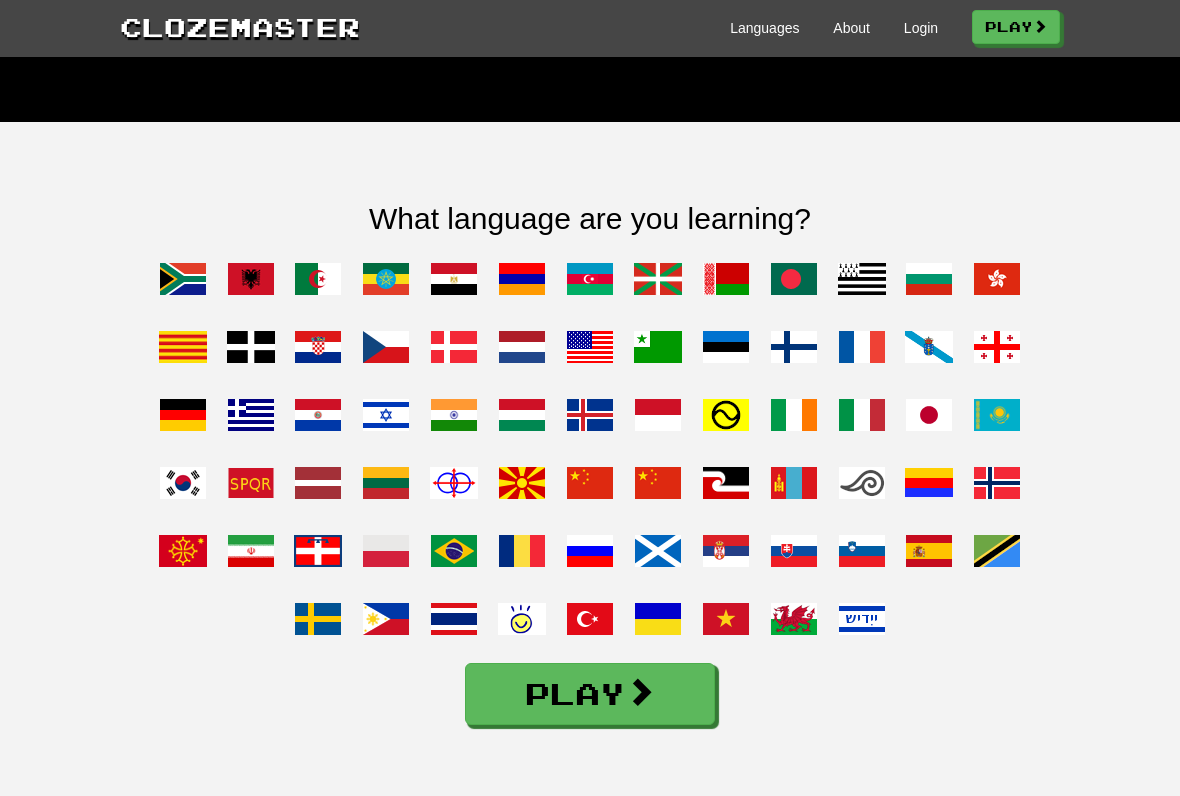 scroll, scrollTop: 1531, scrollLeft: 0, axis: vertical 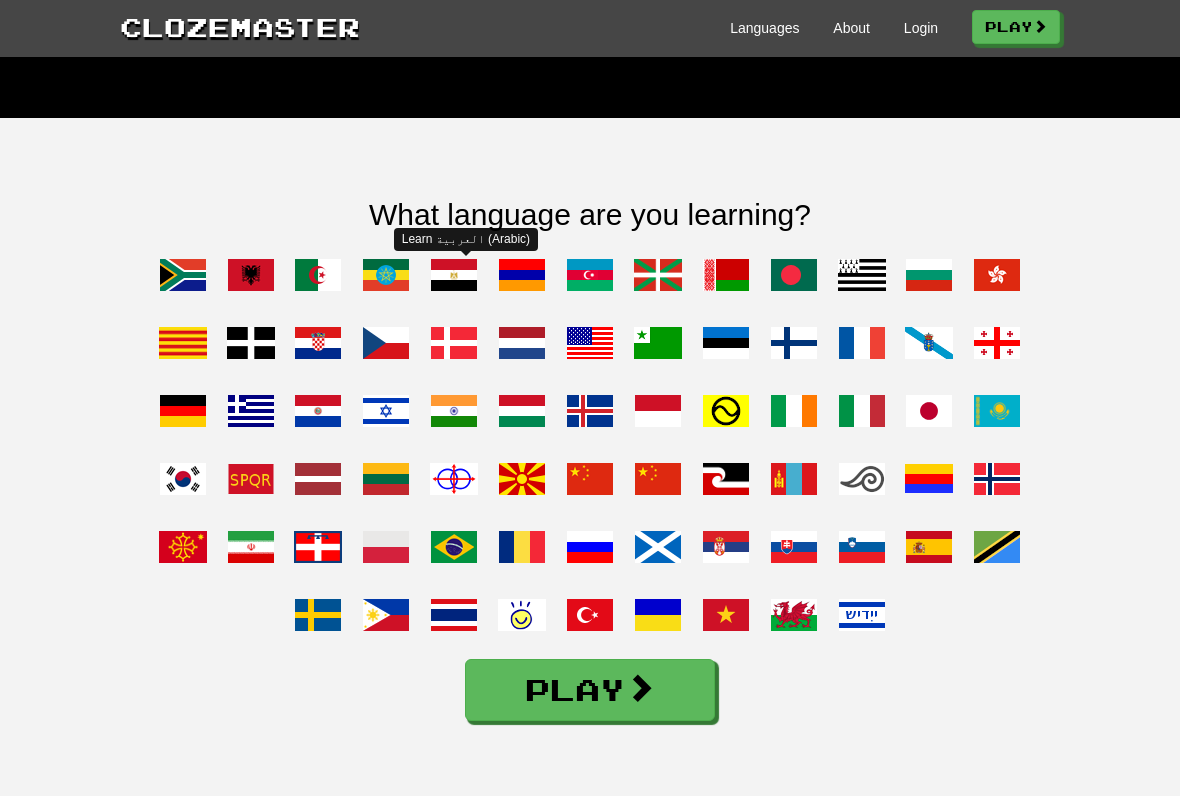 click at bounding box center [454, 275] 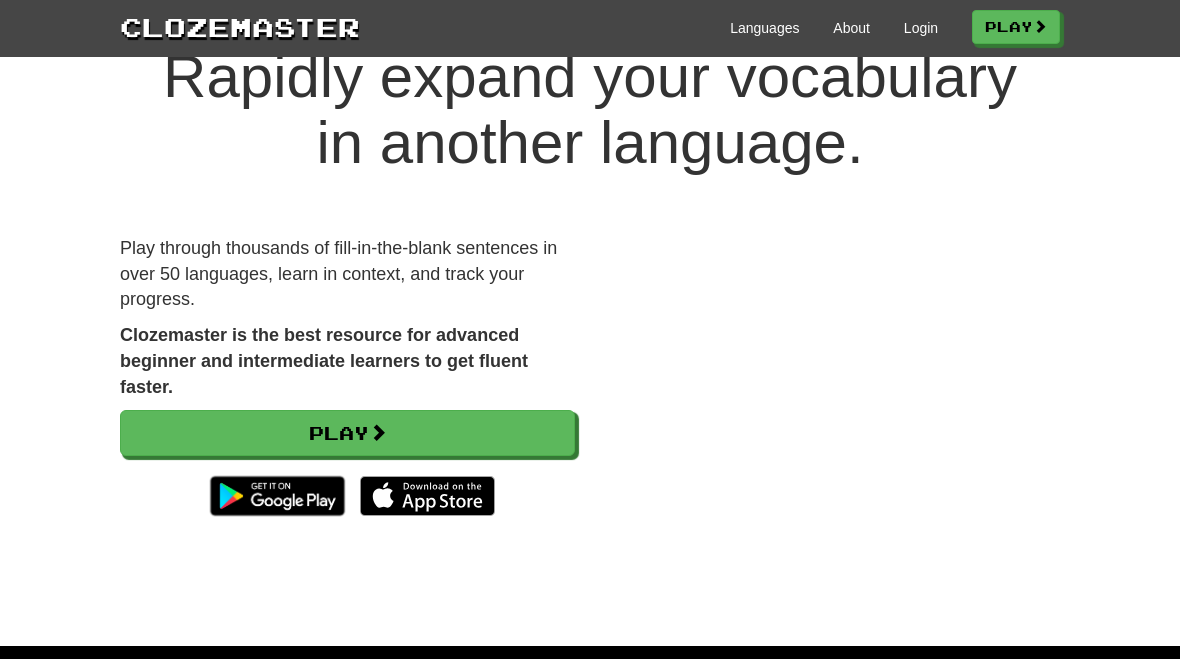 scroll, scrollTop: 0, scrollLeft: 0, axis: both 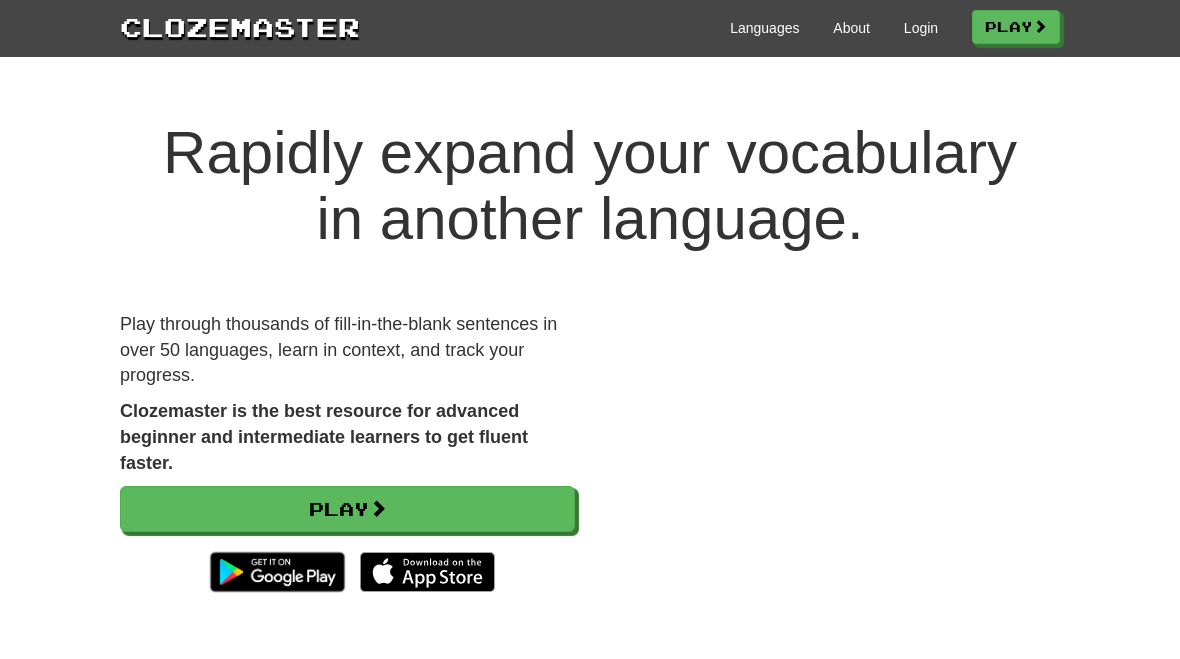 click on "Clozemaster
Languages
About
Login
Play" at bounding box center (590, 28) 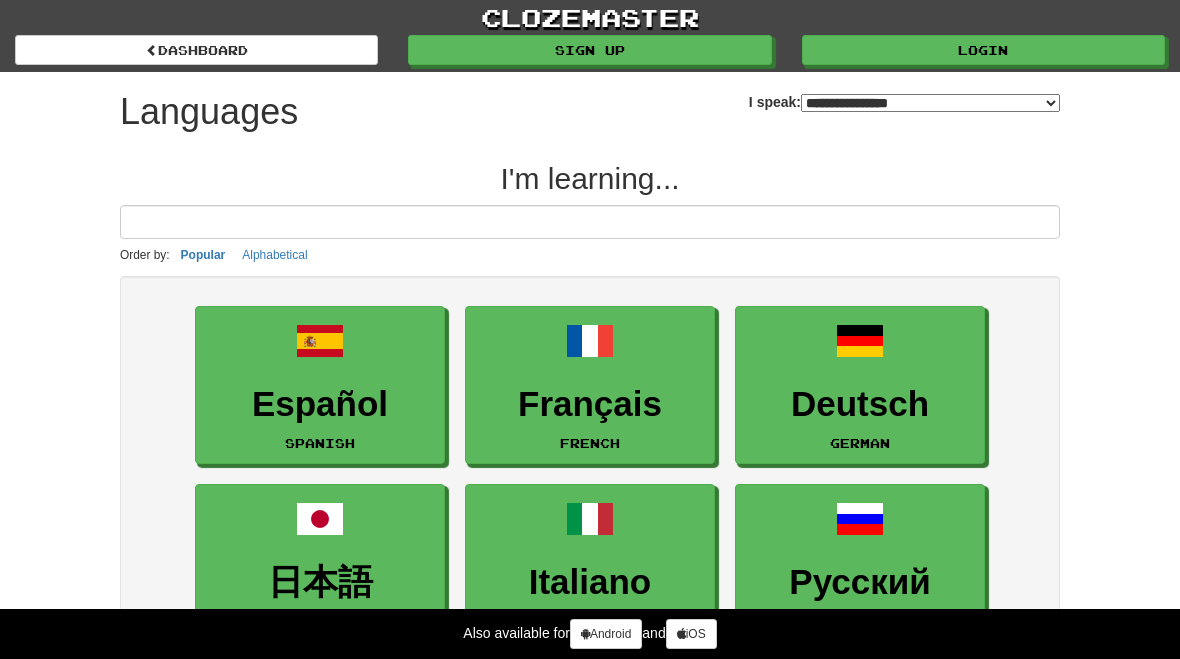 select on "*******" 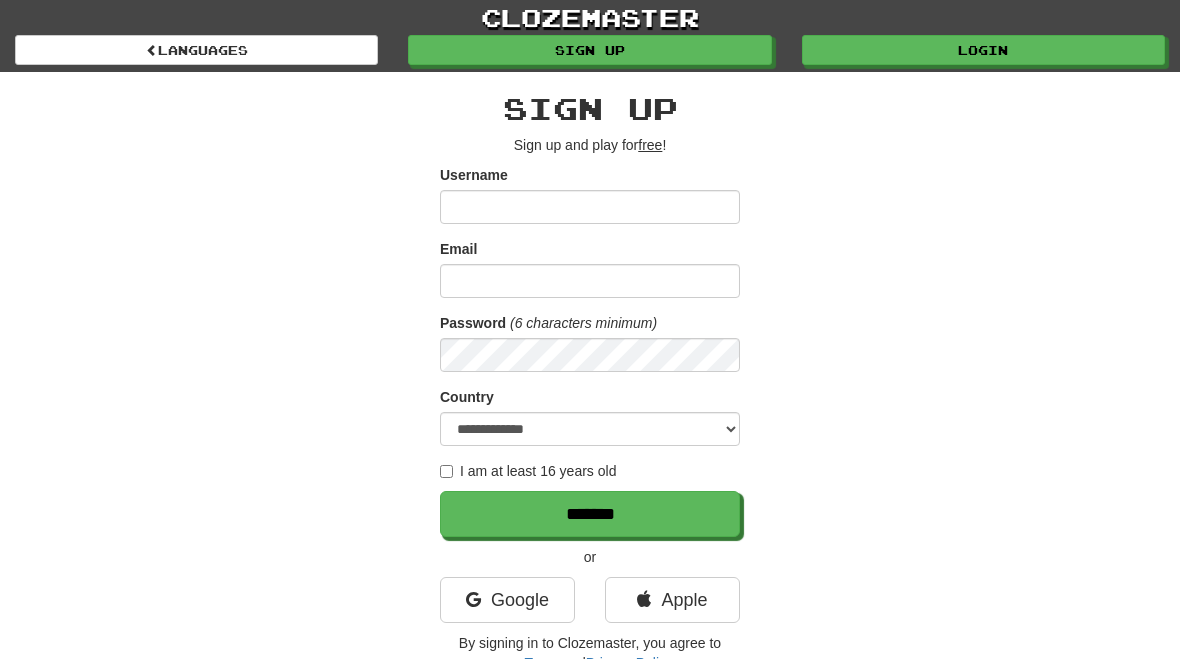 scroll, scrollTop: 0, scrollLeft: 0, axis: both 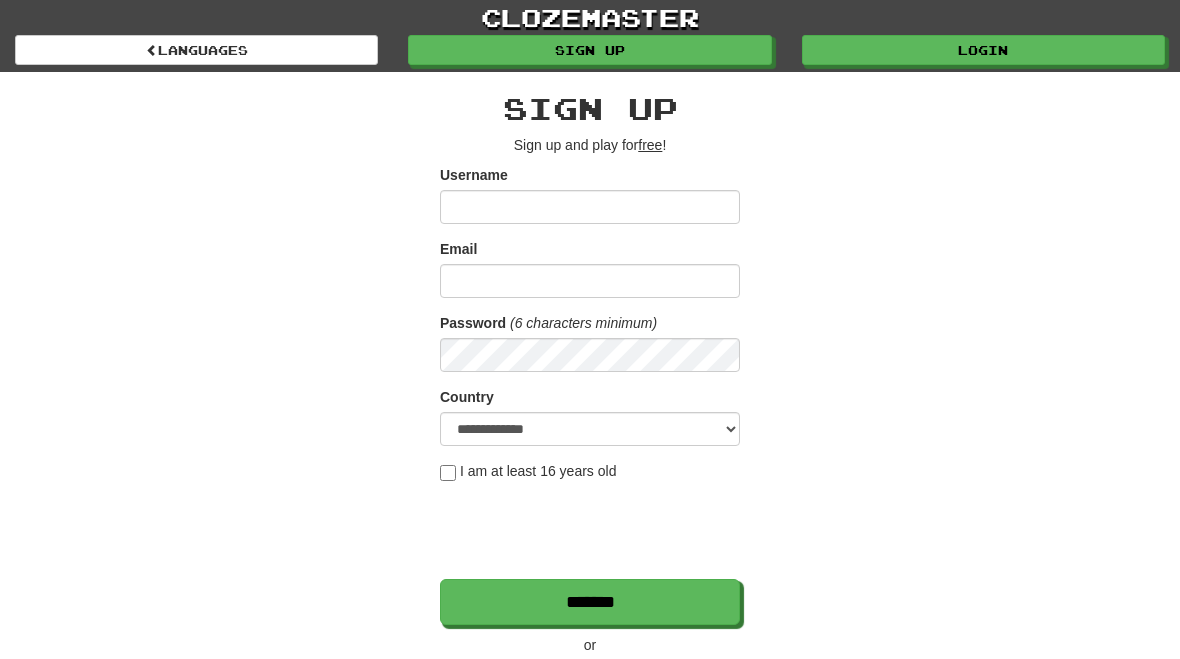 click on "Sign up and play for  free !" at bounding box center (590, 145) 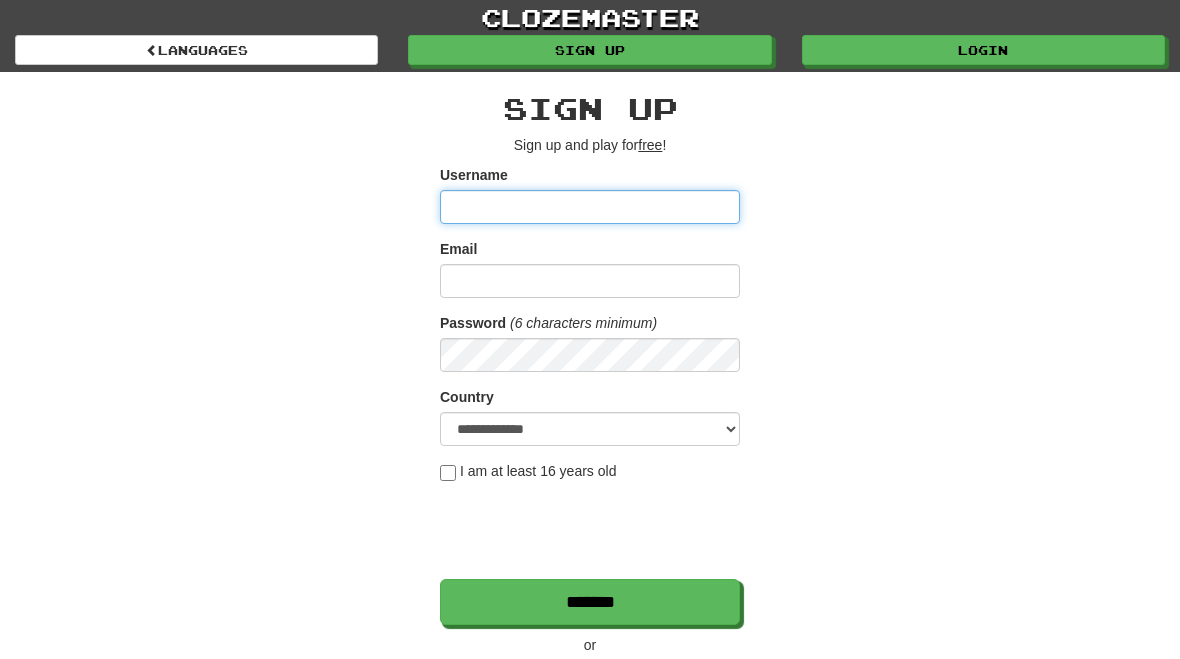 click on "Username" at bounding box center [590, 207] 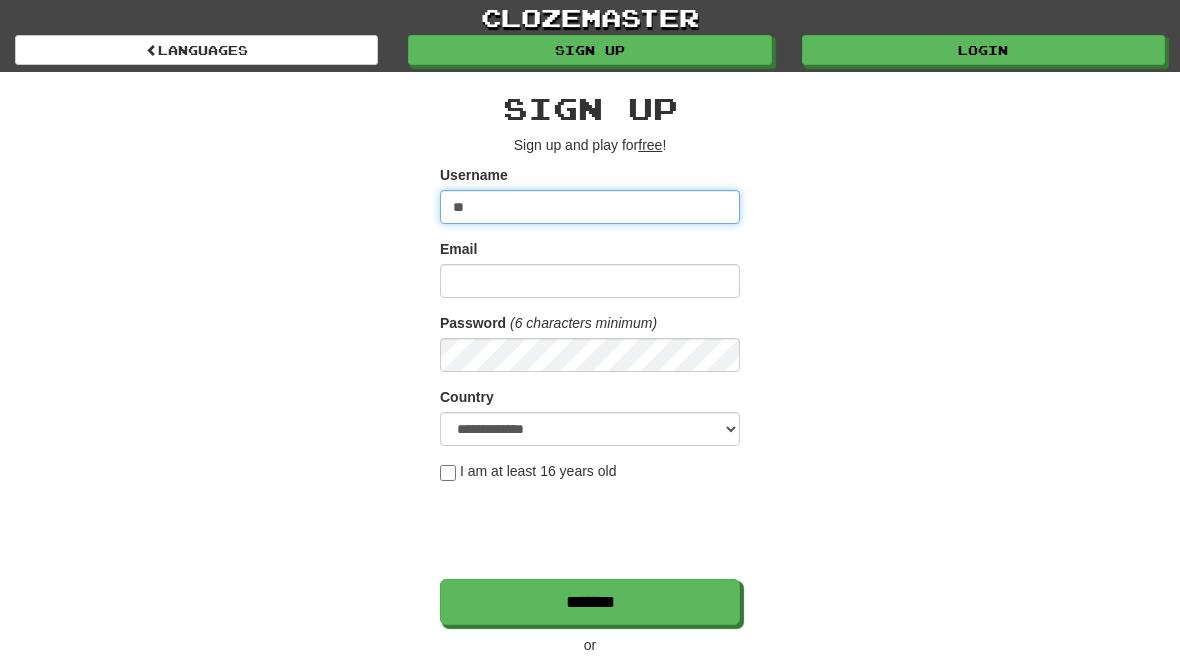 type on "*" 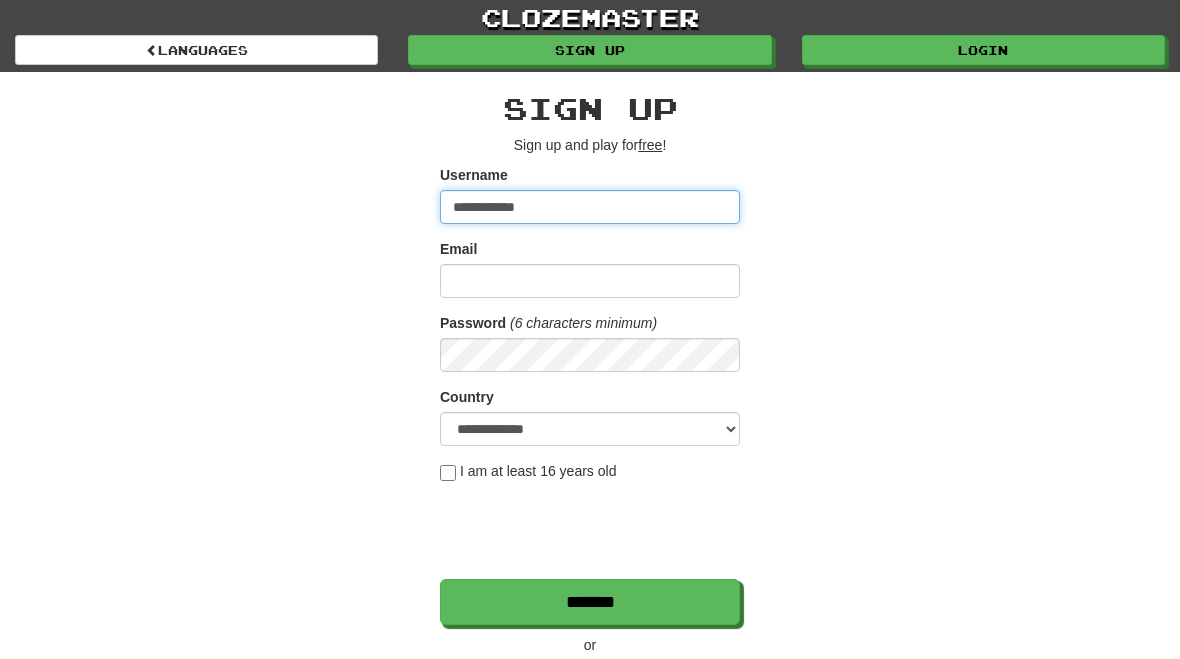 type on "**********" 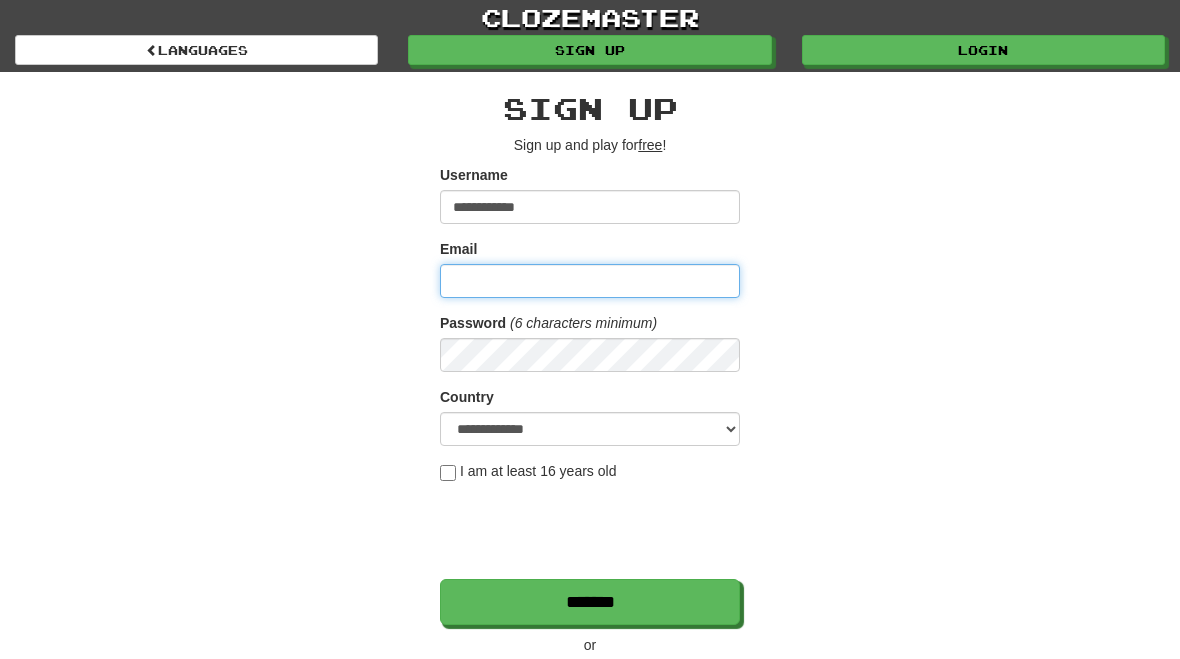 click on "Email" at bounding box center (590, 281) 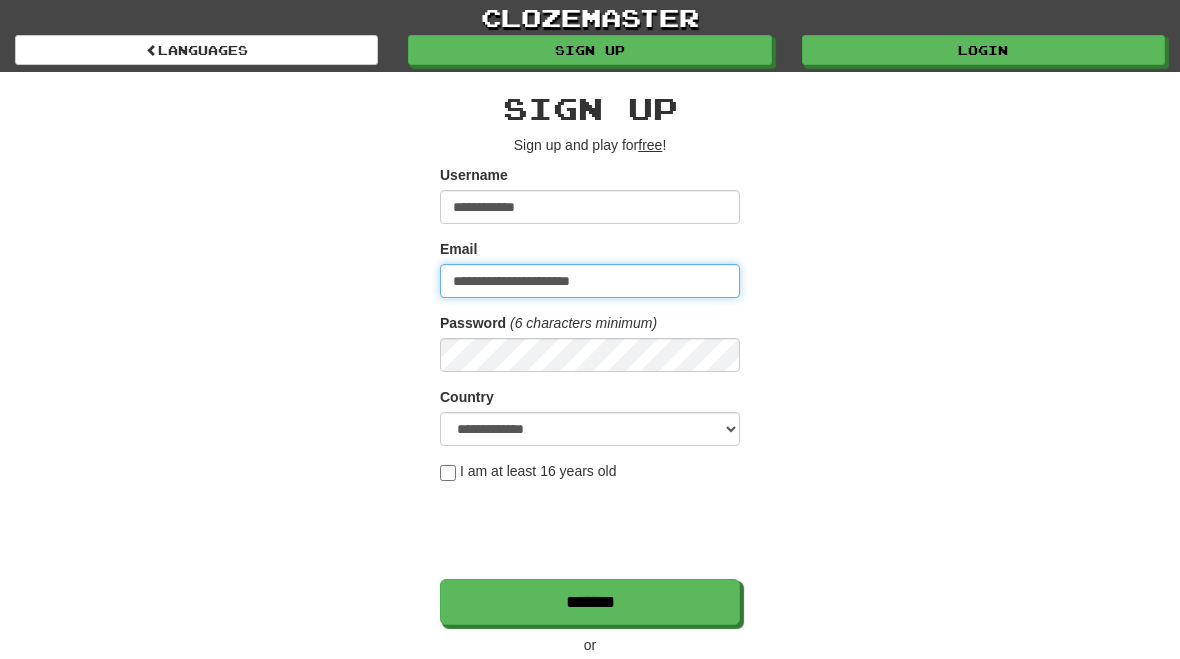 type on "**********" 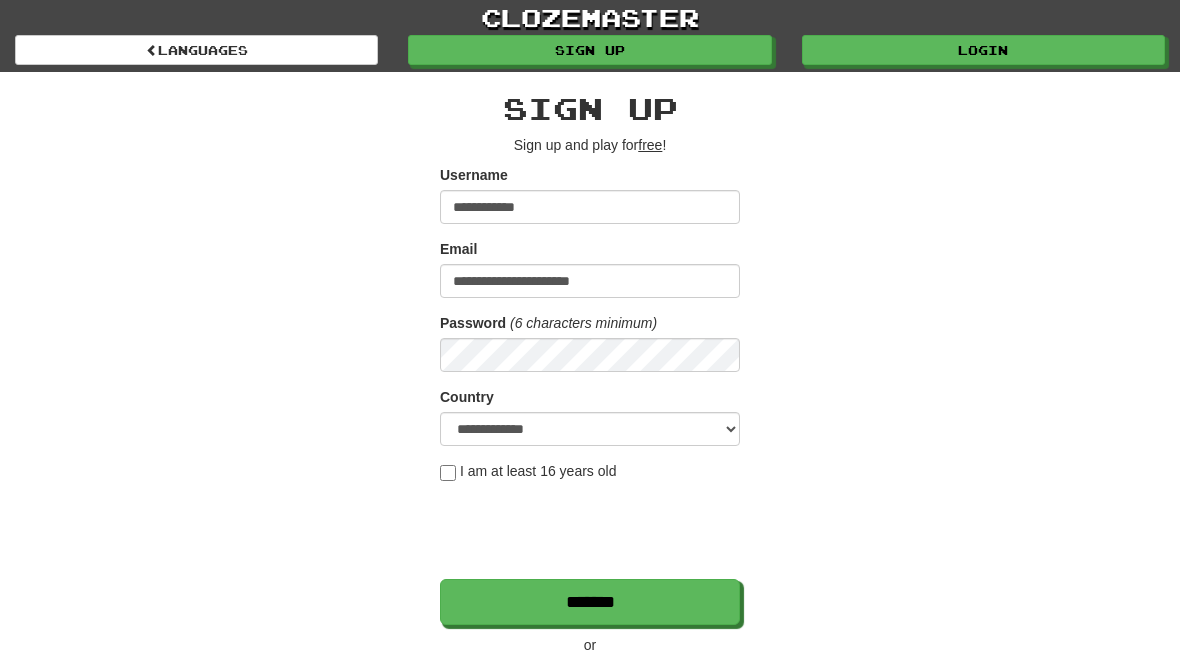 click on "*******" at bounding box center (590, 602) 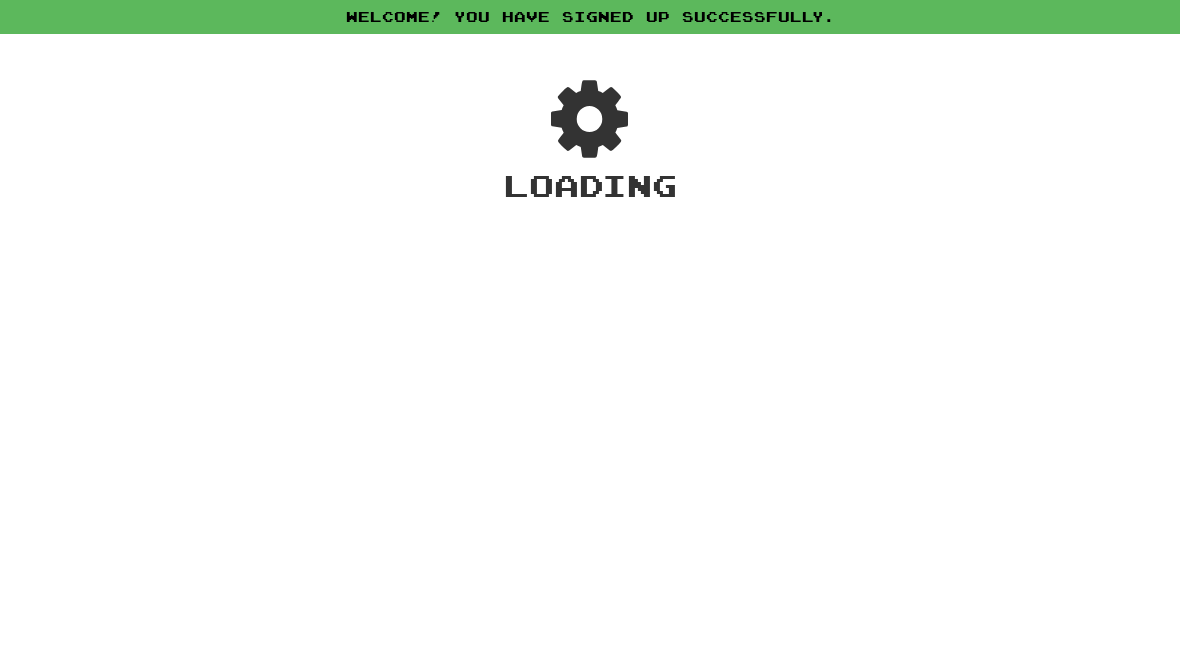 scroll, scrollTop: 0, scrollLeft: 0, axis: both 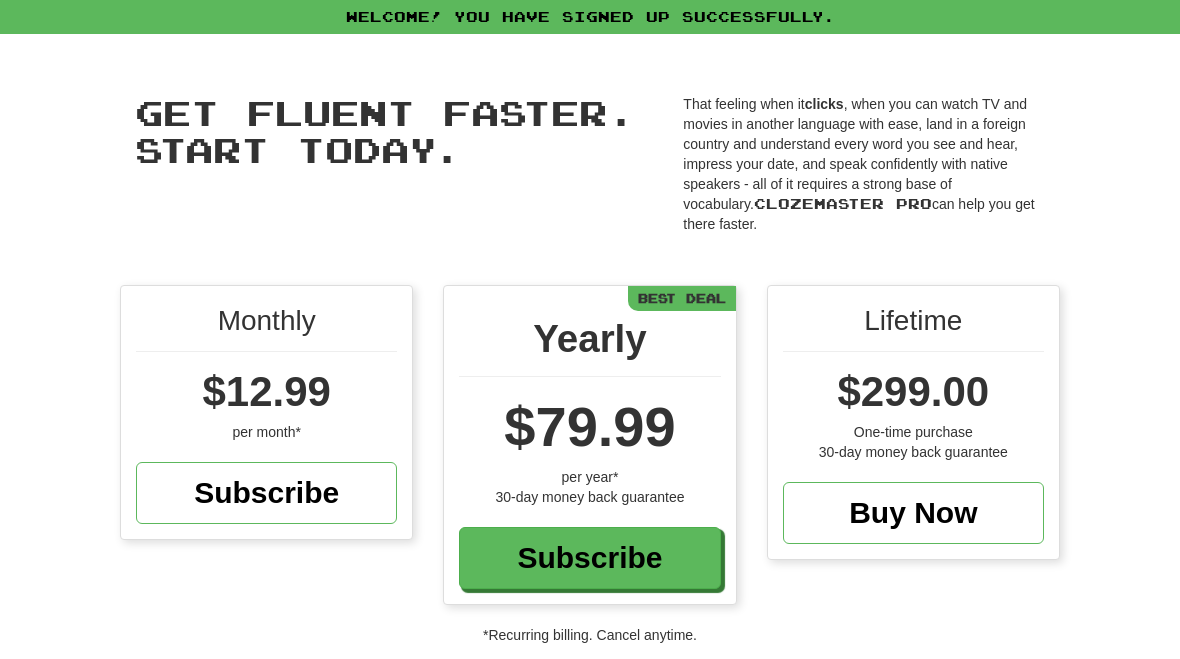 click on "Subscribe" at bounding box center [589, 558] 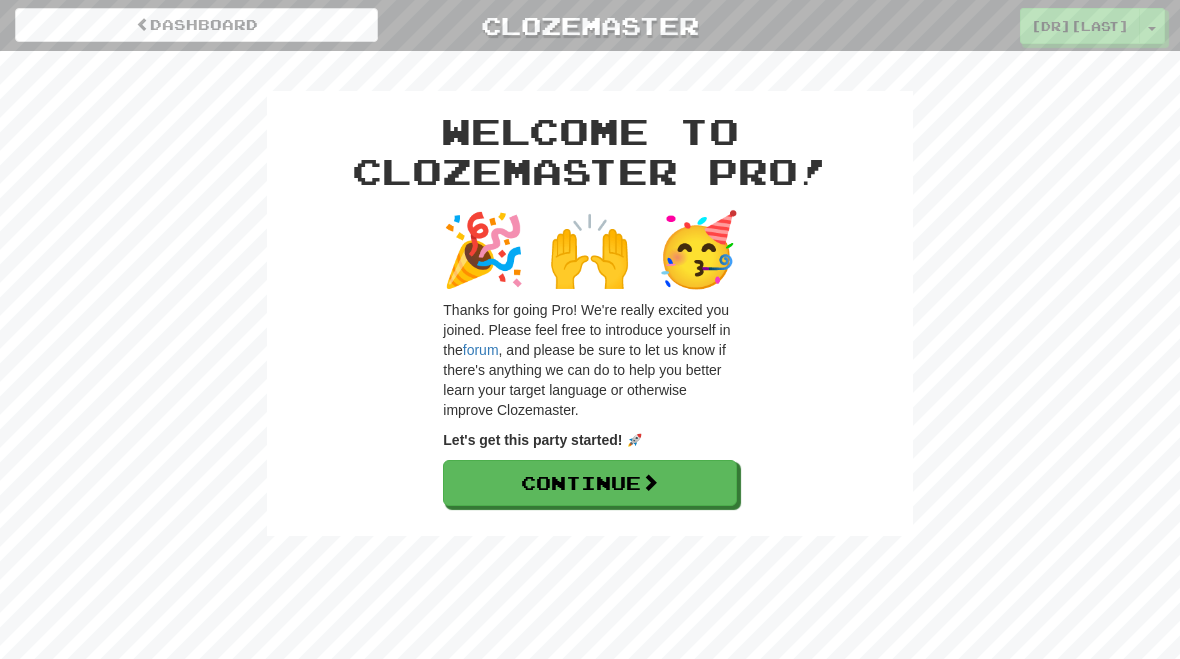 scroll, scrollTop: 0, scrollLeft: 0, axis: both 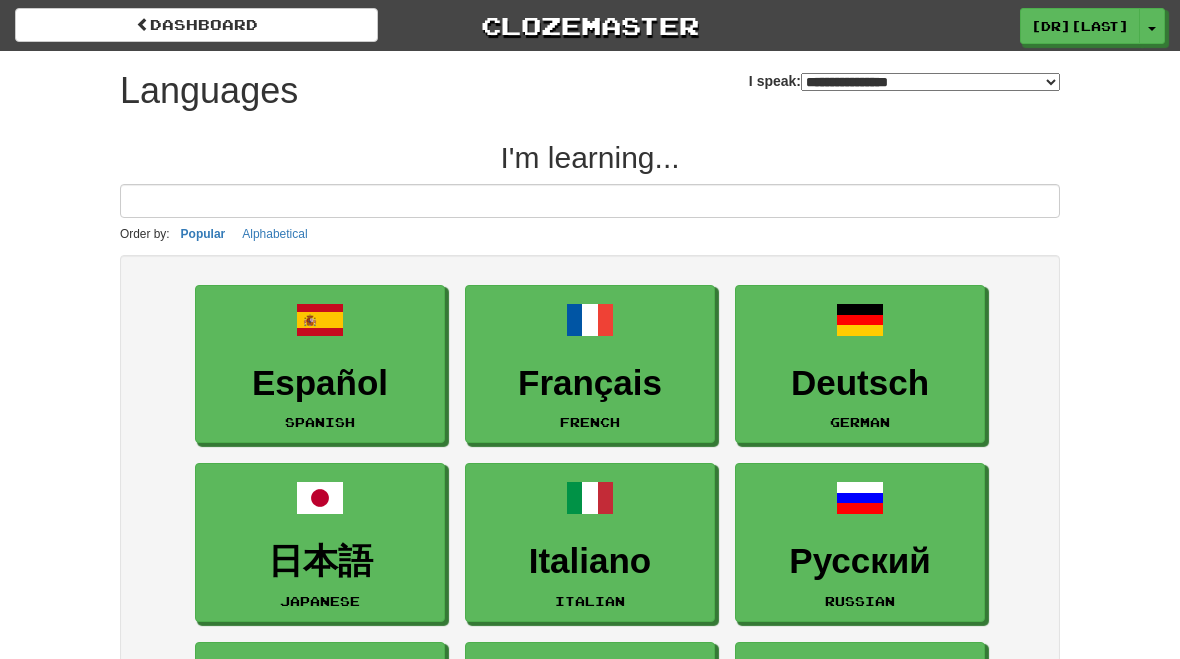 select on "*******" 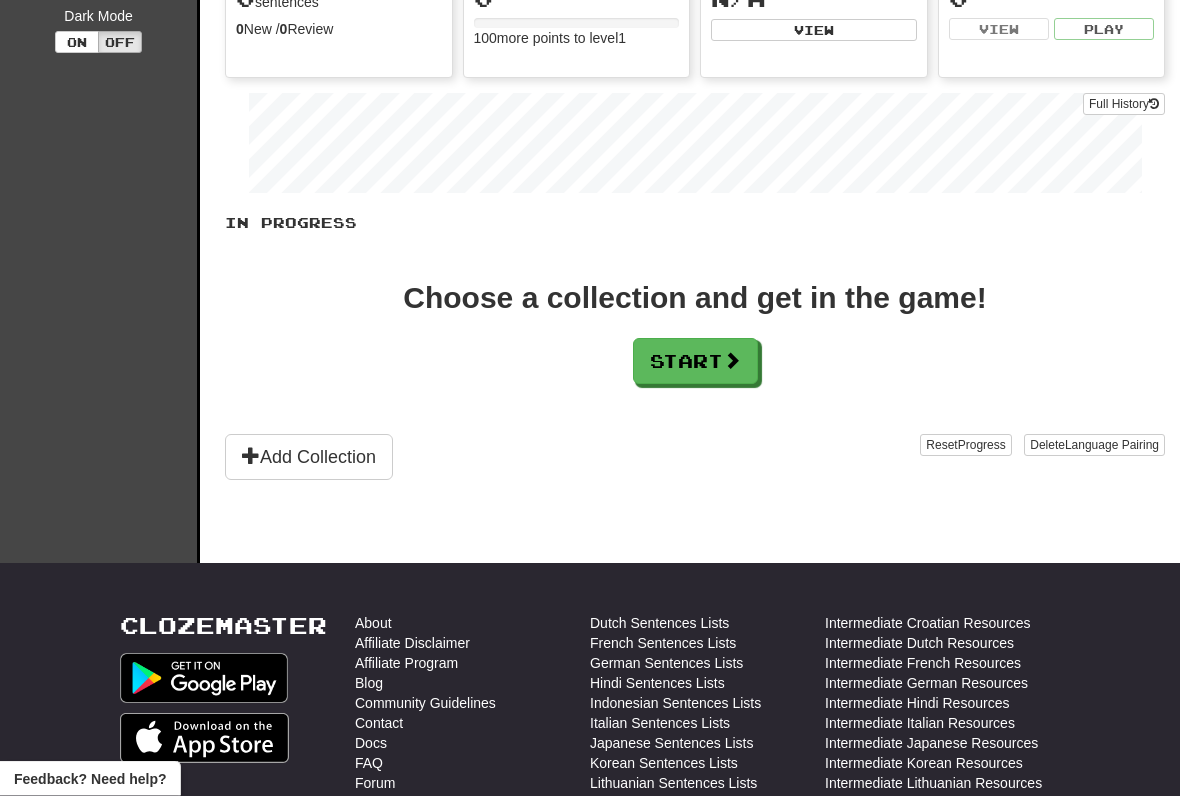scroll, scrollTop: 283, scrollLeft: 0, axis: vertical 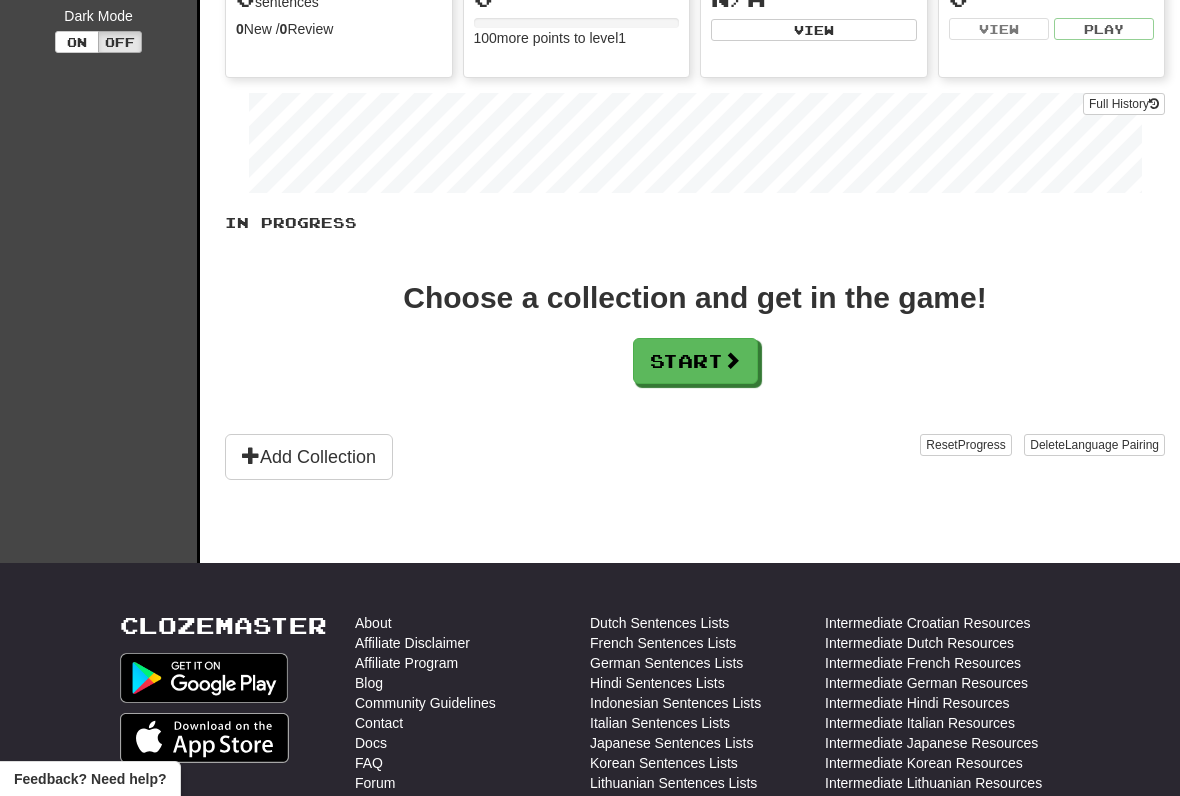 click on "Add Collection" at bounding box center [309, 457] 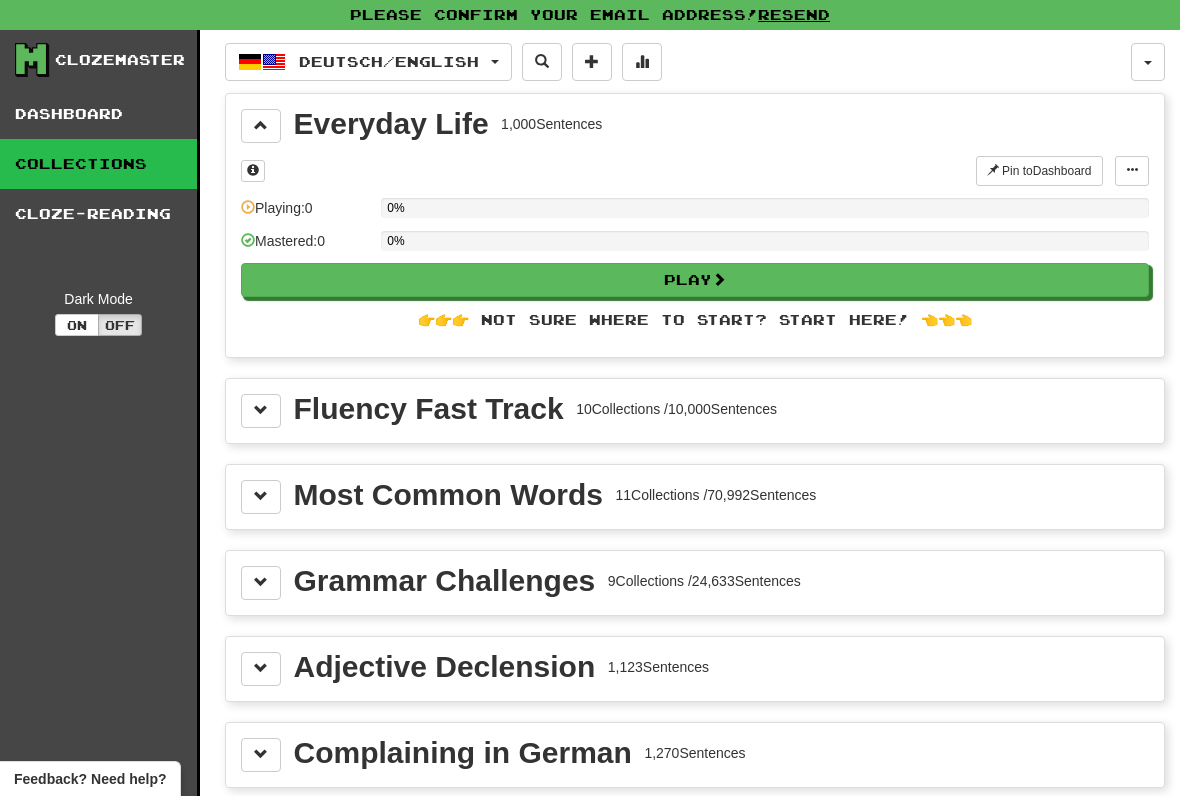 click at bounding box center [261, 411] 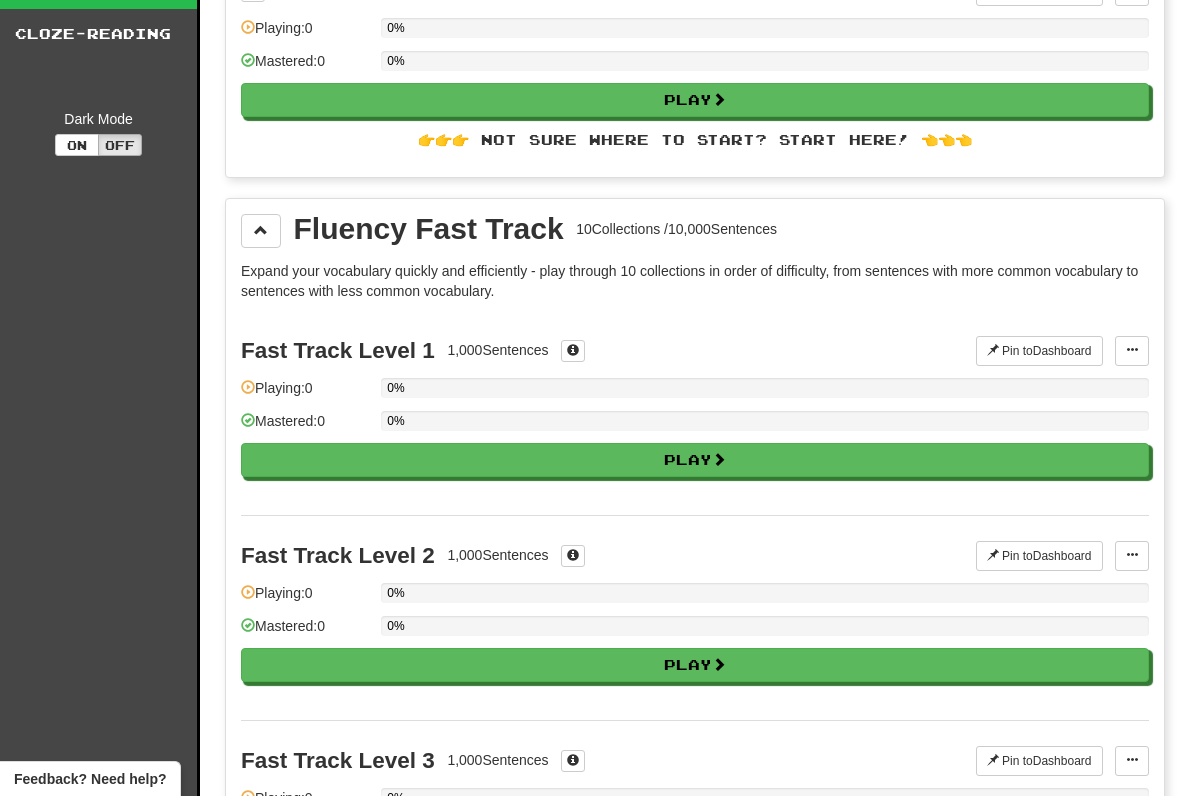 scroll, scrollTop: 173, scrollLeft: 0, axis: vertical 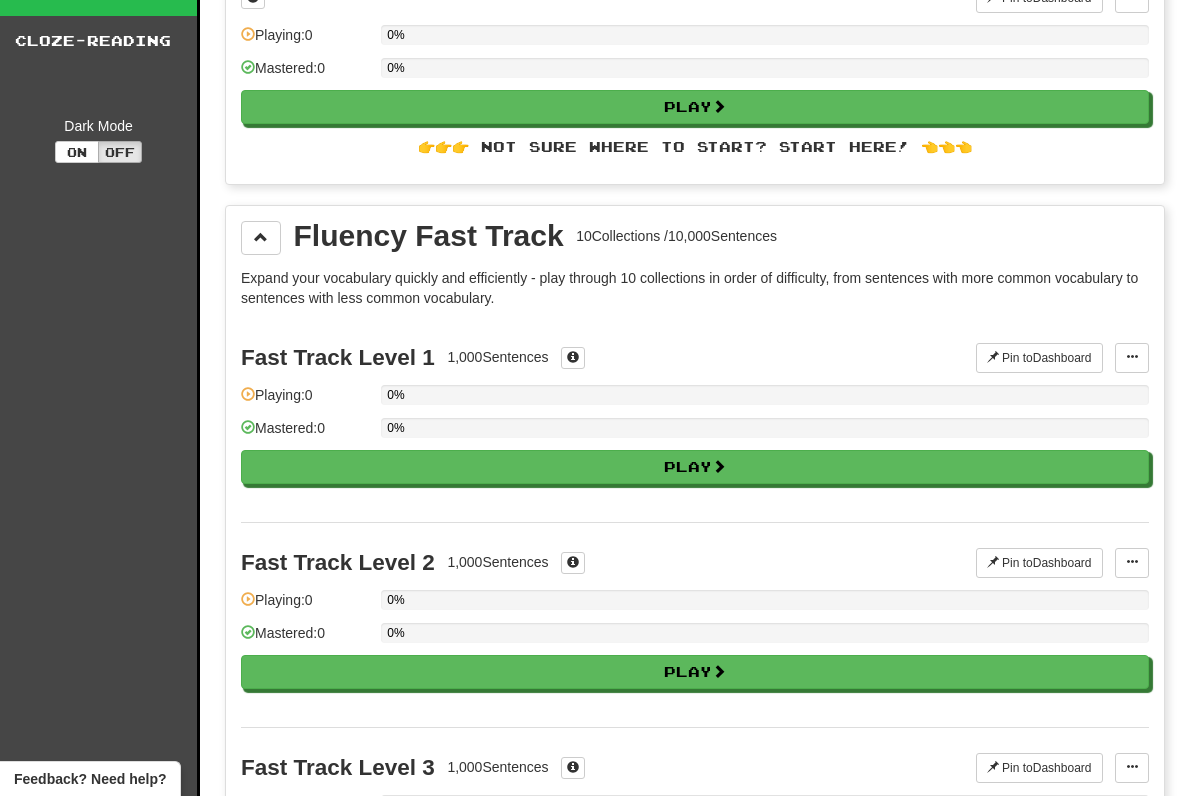 click on "Play" at bounding box center (695, 467) 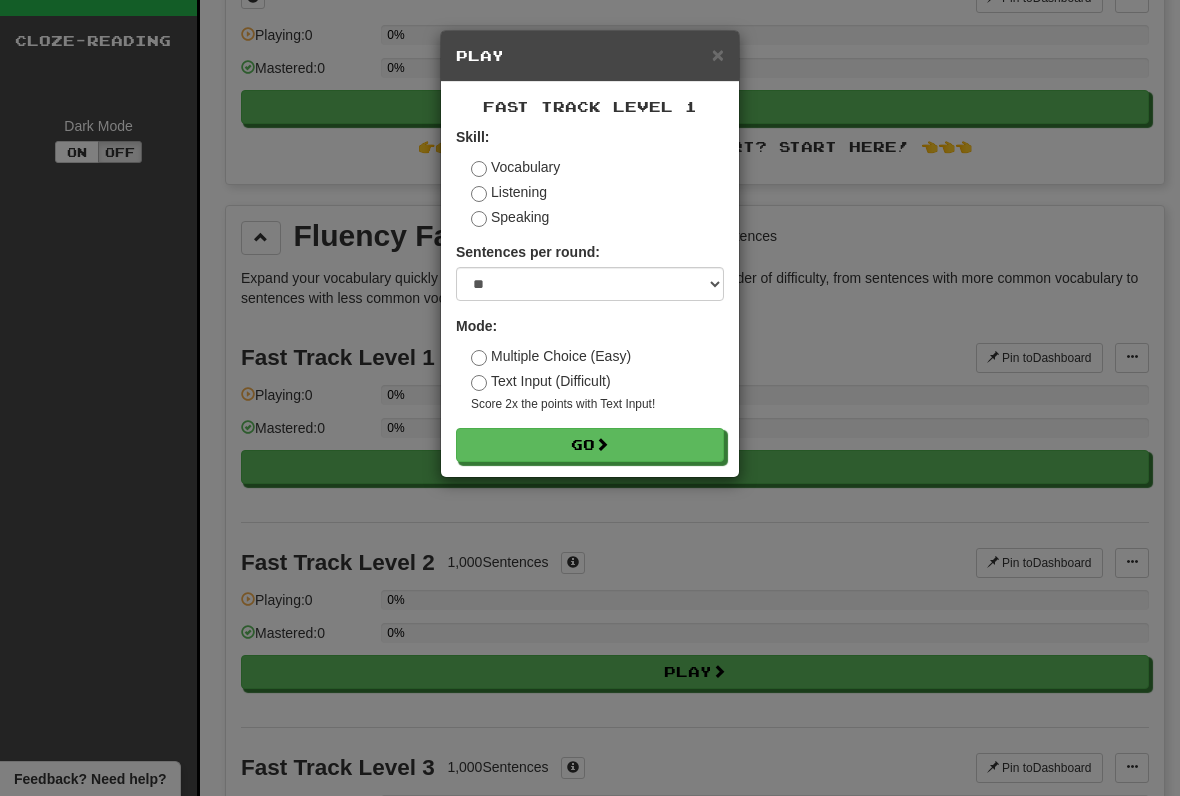 click on "Go" at bounding box center [590, 445] 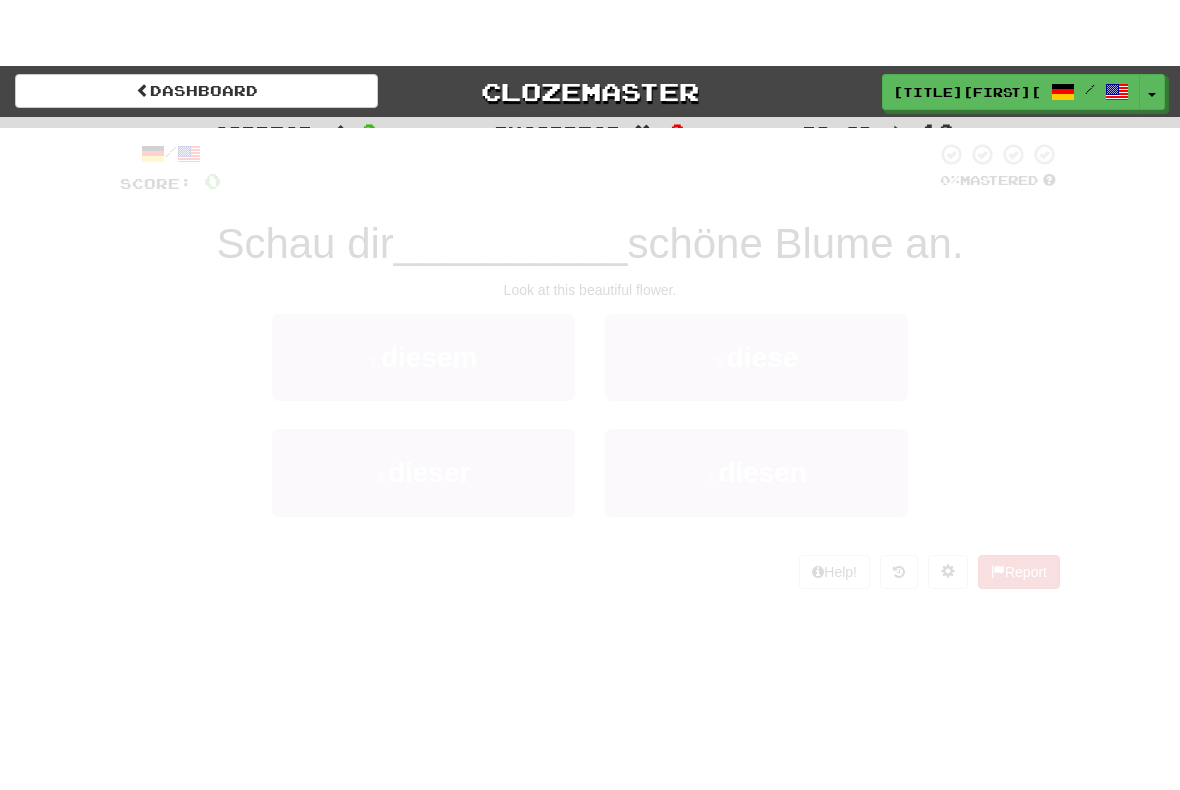 scroll, scrollTop: 0, scrollLeft: 0, axis: both 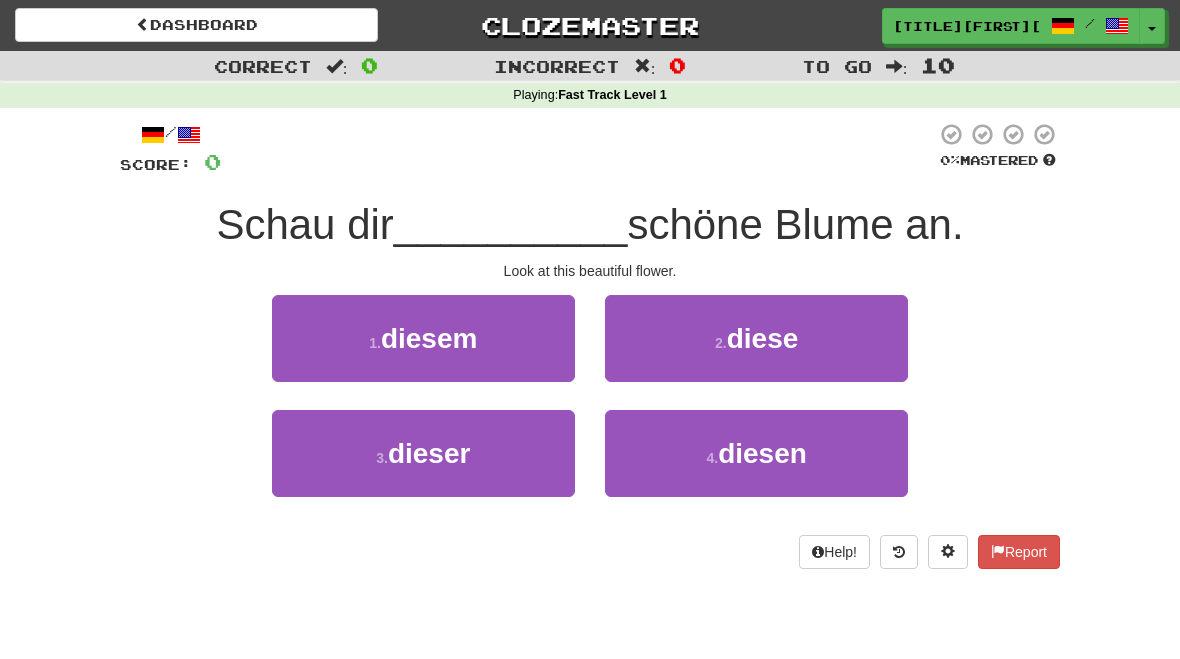 click on "2 .  diese" at bounding box center [756, 338] 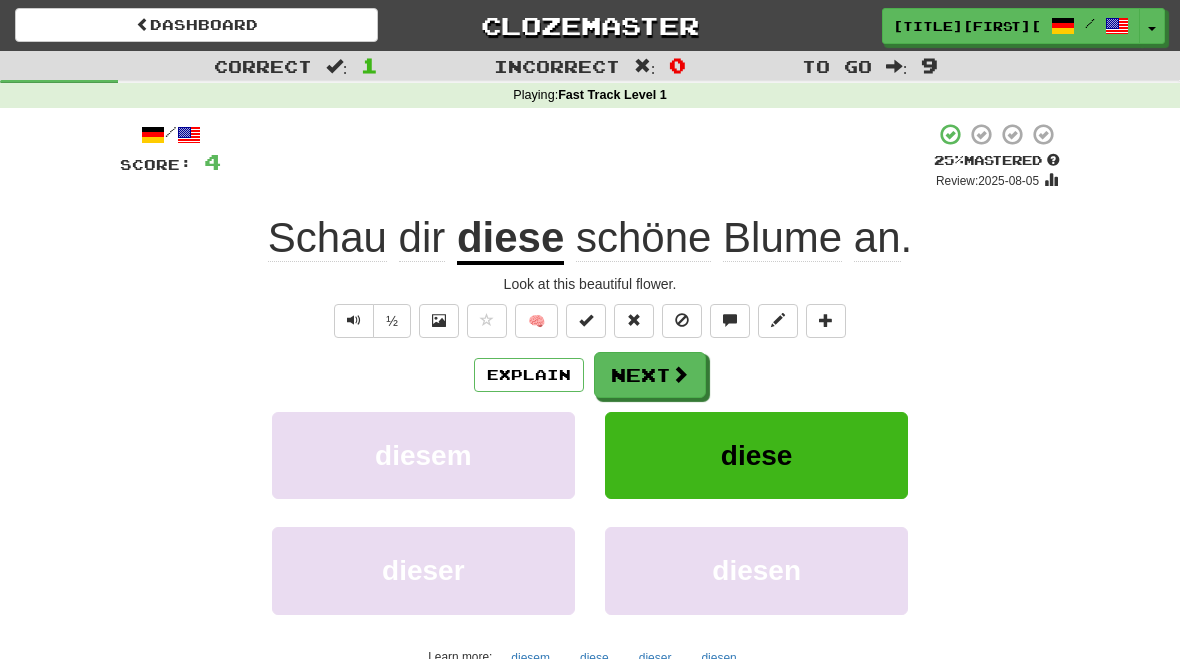 click on "diese" at bounding box center [756, 455] 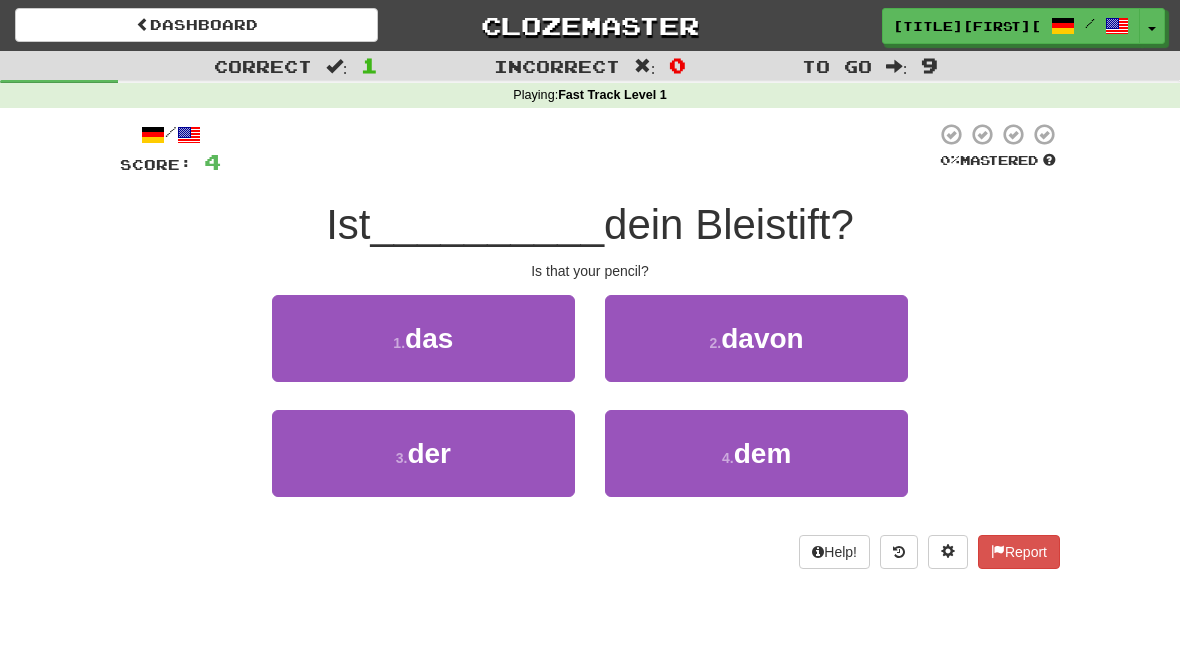 click on "1 .  das" at bounding box center [423, 338] 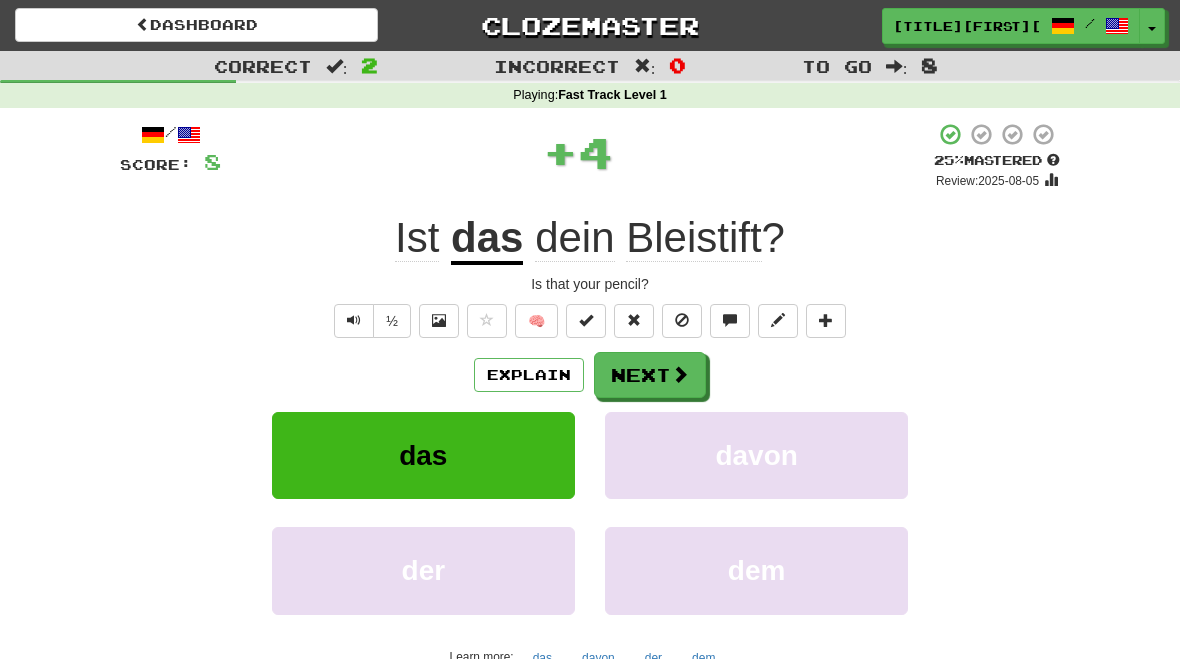 click on "Next" at bounding box center (650, 375) 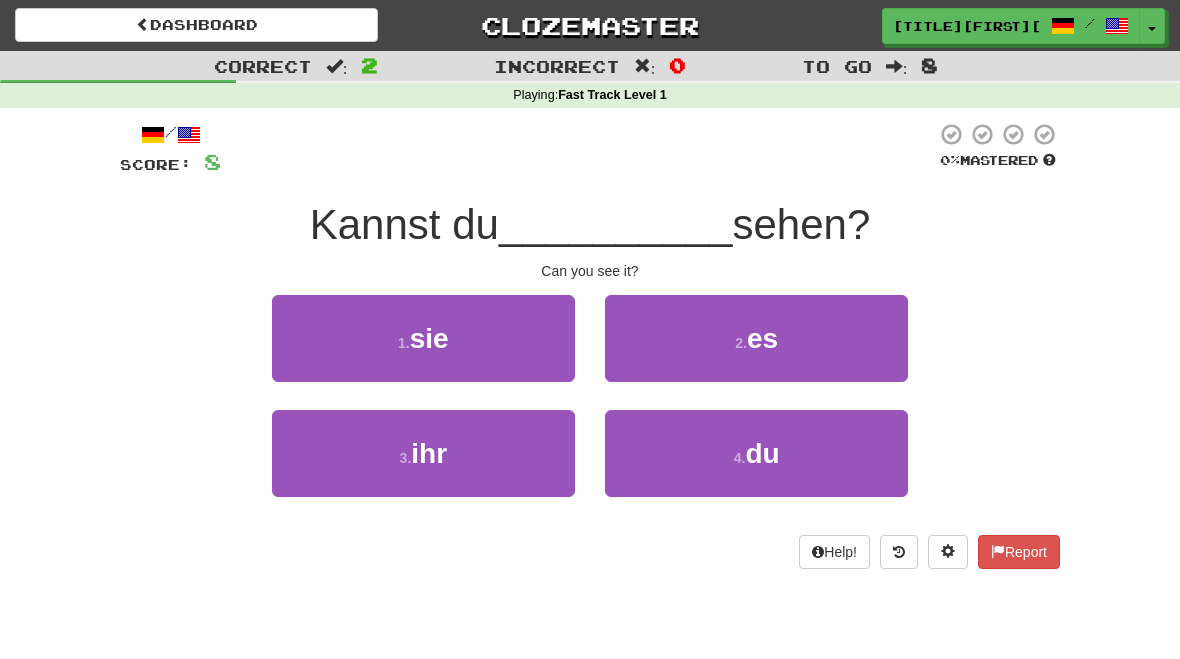 click on "2 .  es" at bounding box center [756, 338] 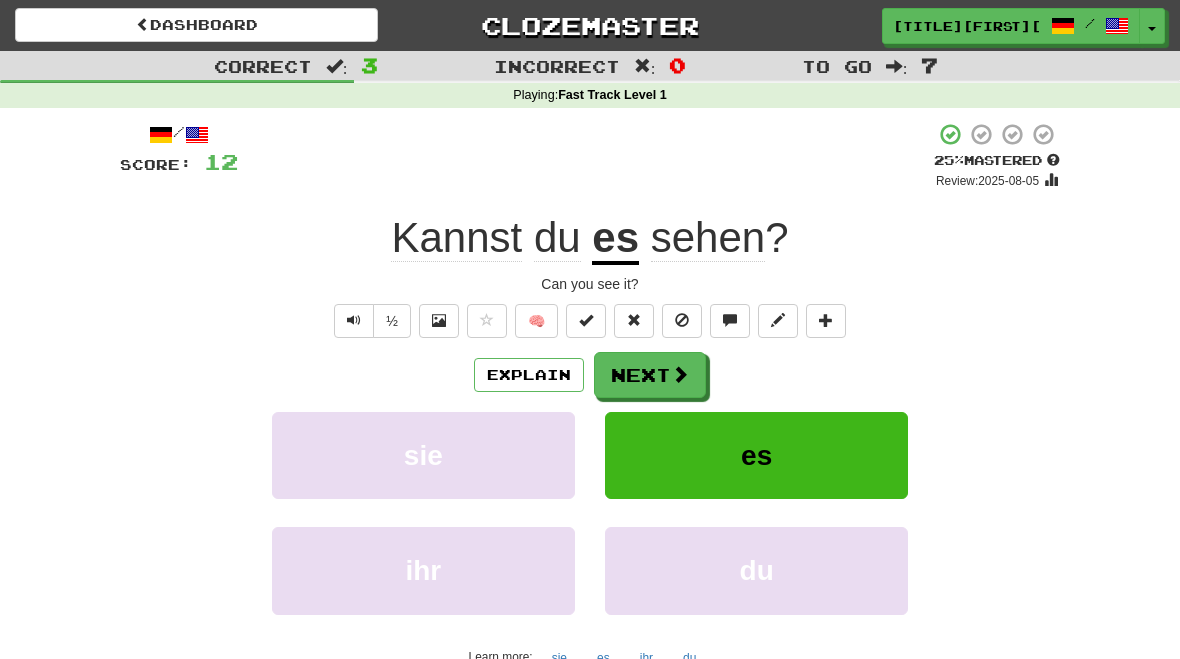 click on "Next" at bounding box center [650, 375] 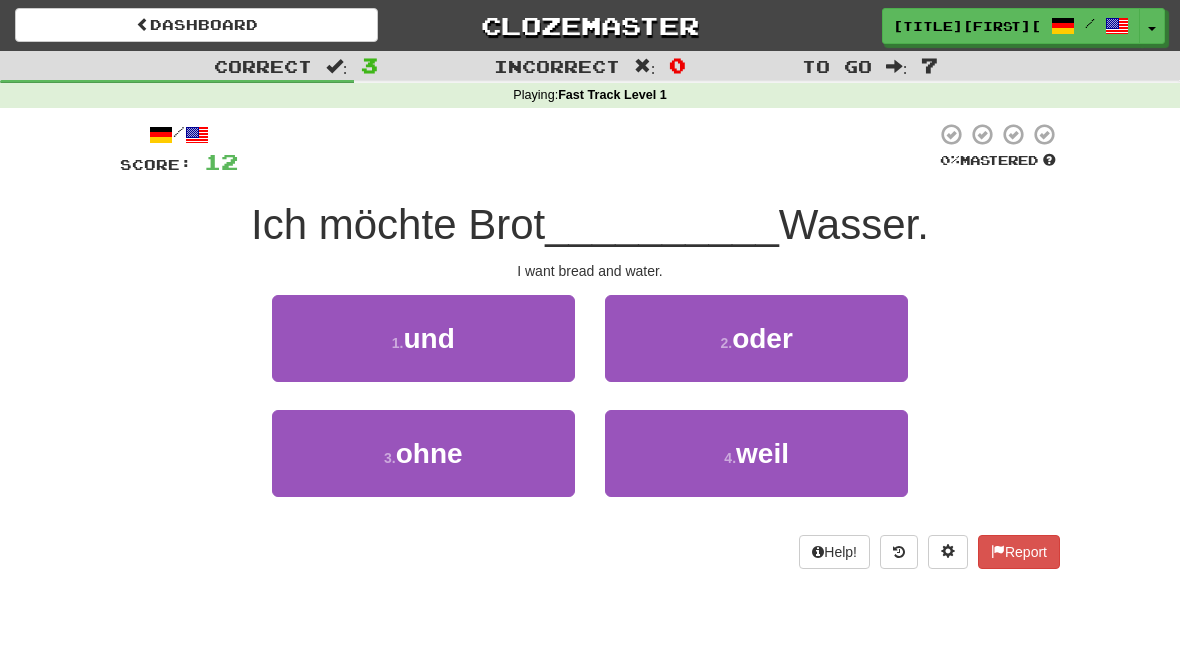click on "1 .  und" at bounding box center (423, 338) 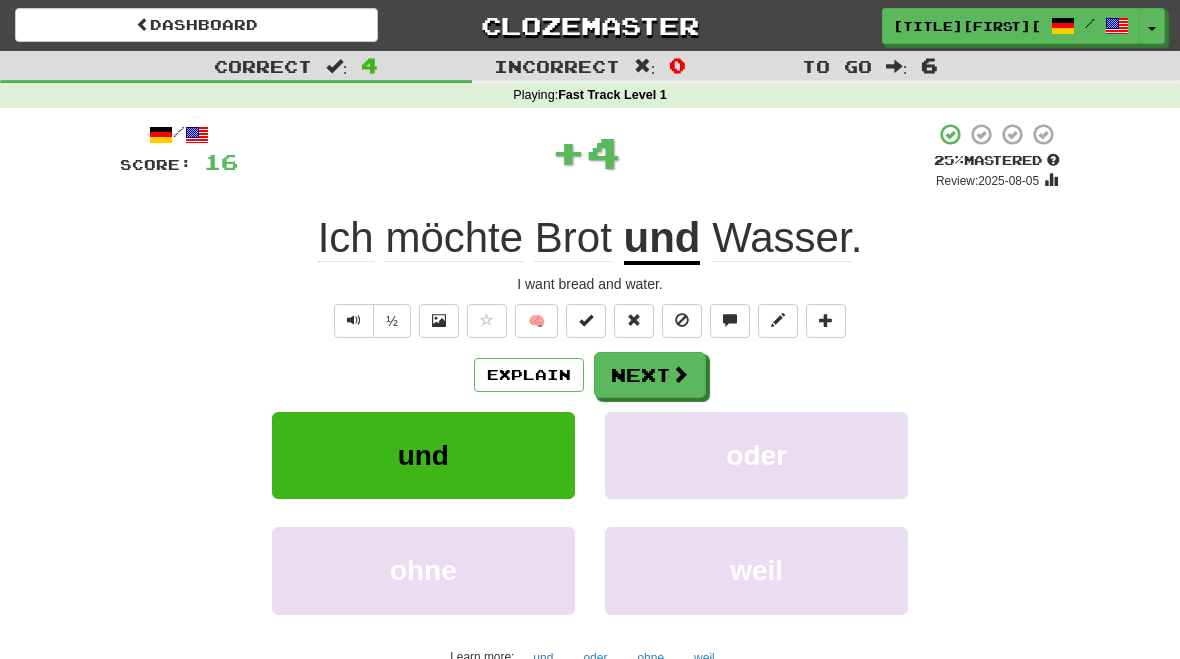 click on "Next" at bounding box center (650, 375) 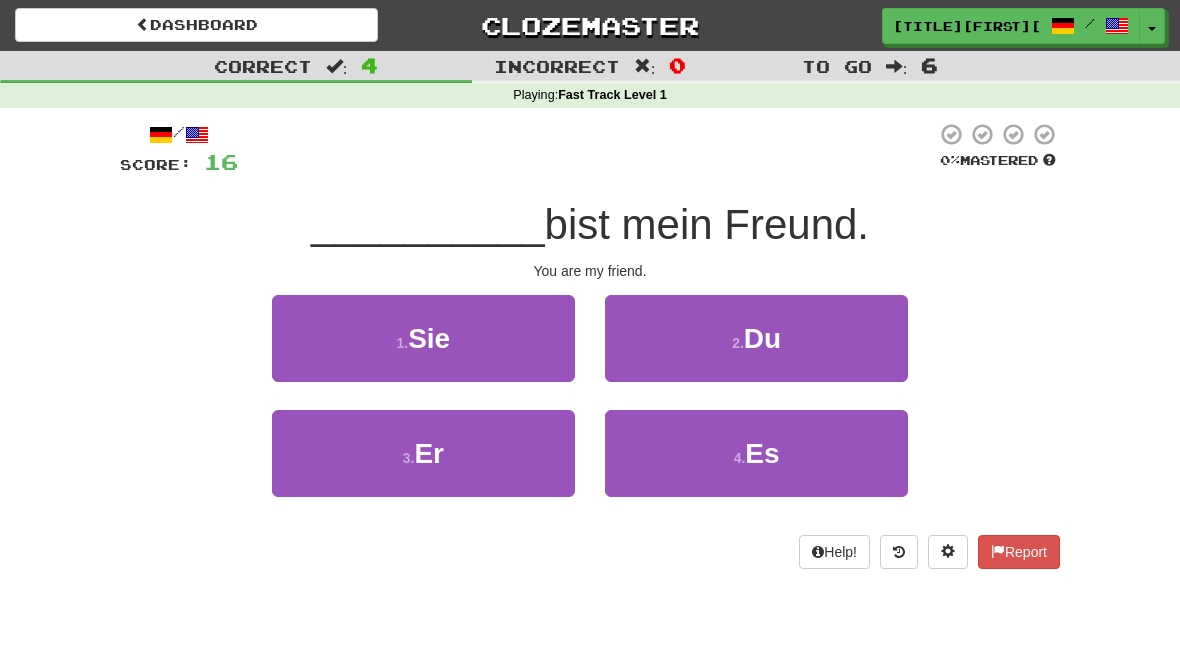 click on "2 .  Du" at bounding box center (756, 338) 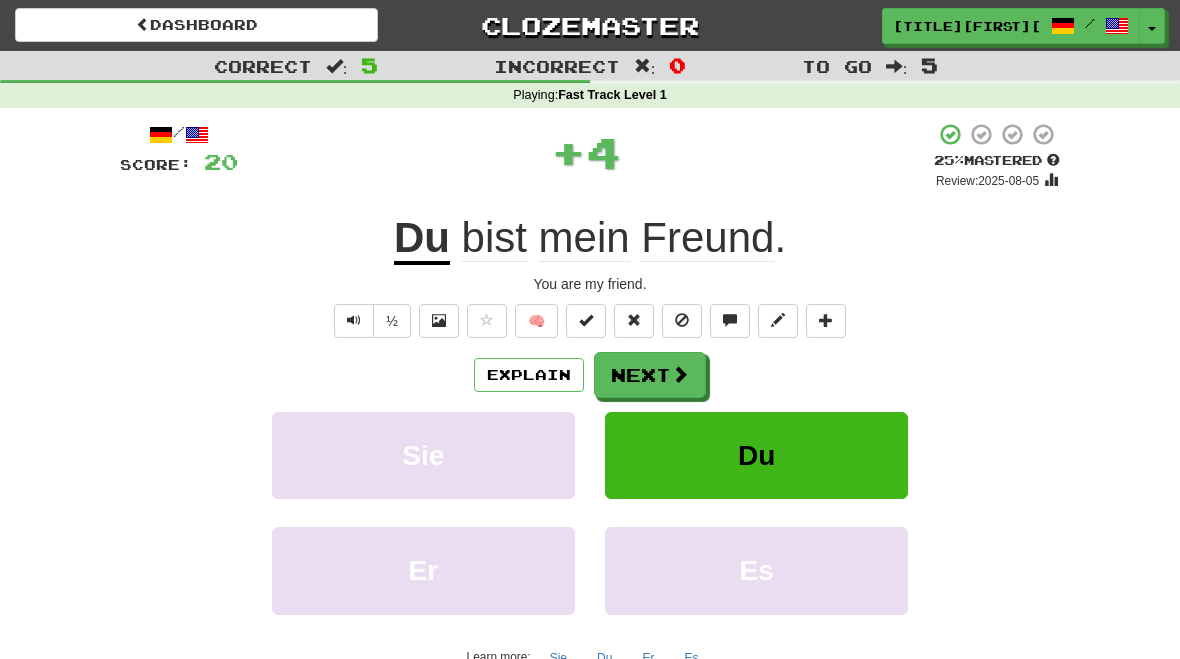 click at bounding box center [680, 374] 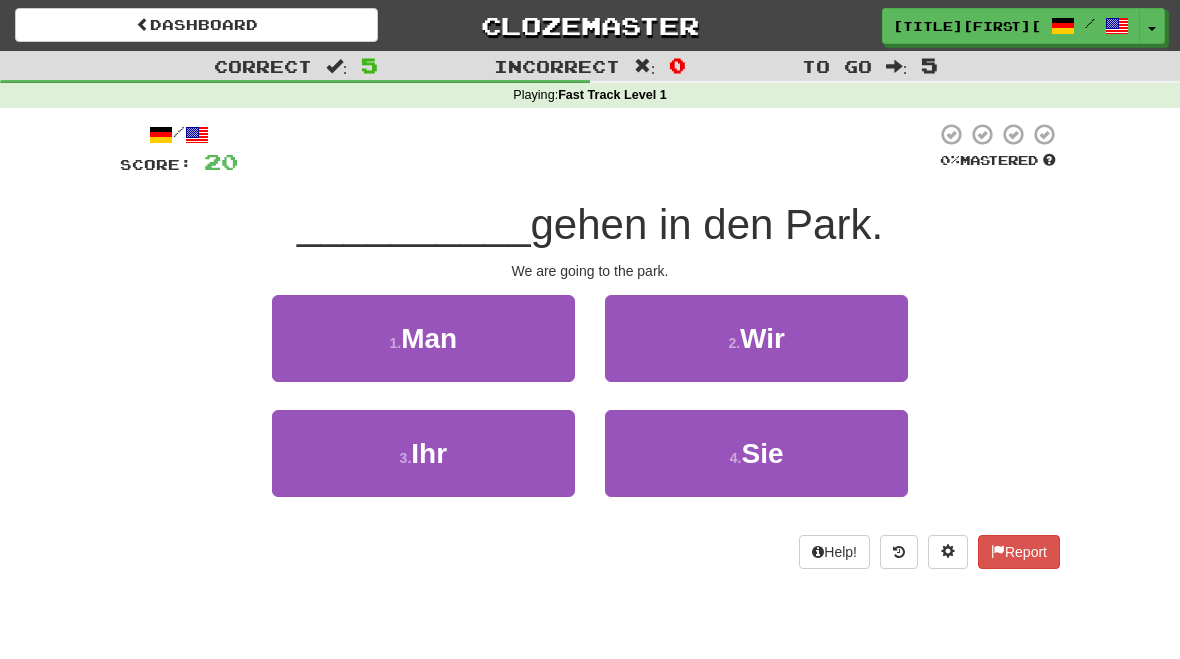 click on "2 .  Wir" at bounding box center (756, 338) 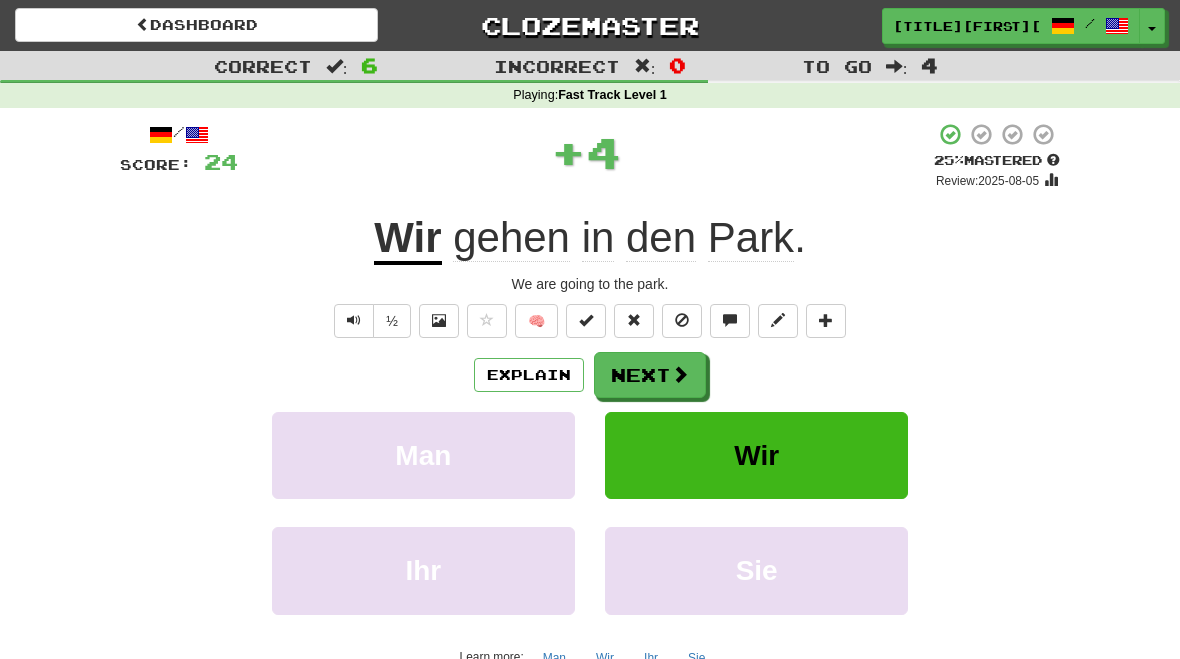 click at bounding box center [680, 374] 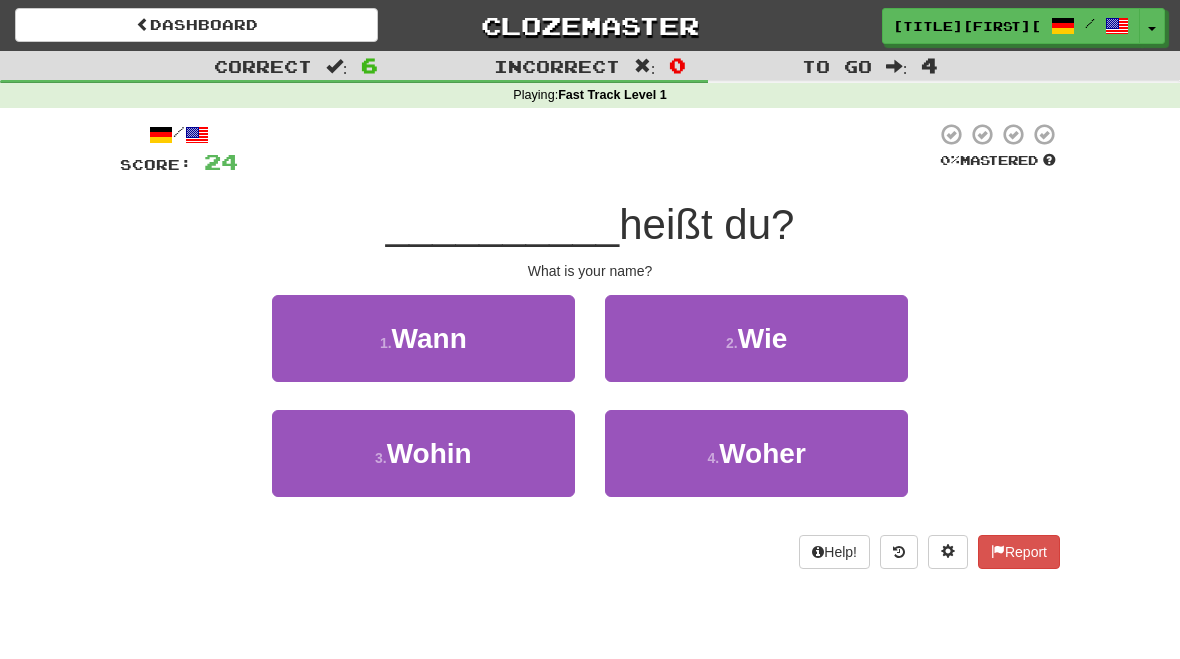 click on "2 .  Wie" at bounding box center [756, 338] 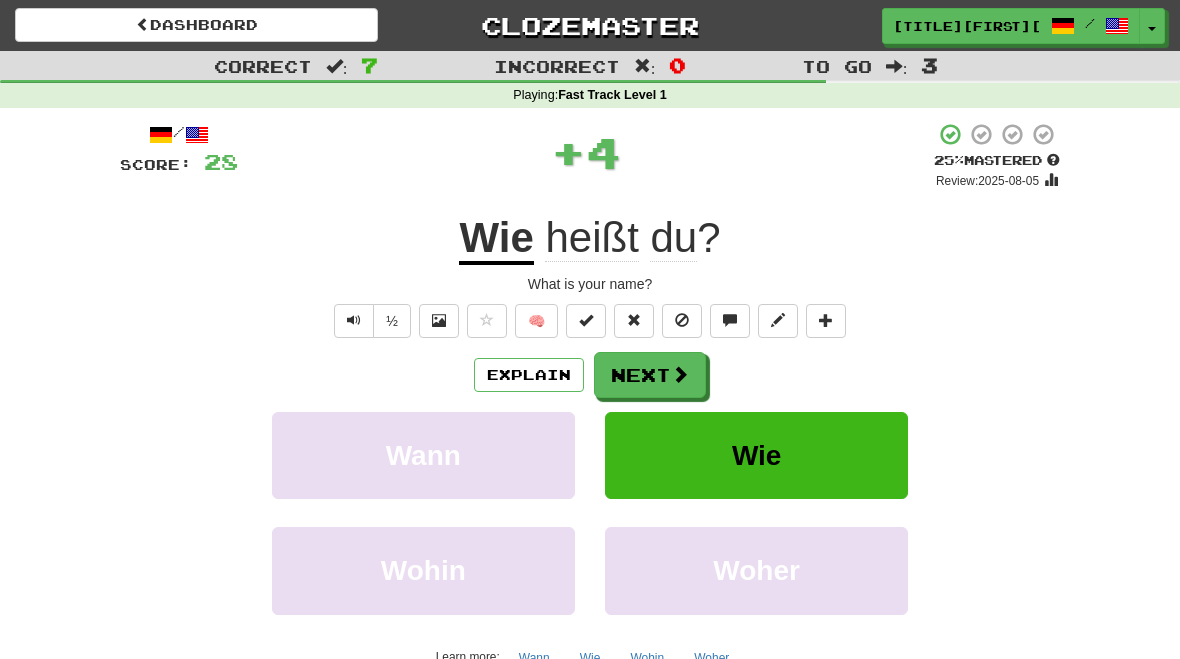 click on "Next" at bounding box center [650, 375] 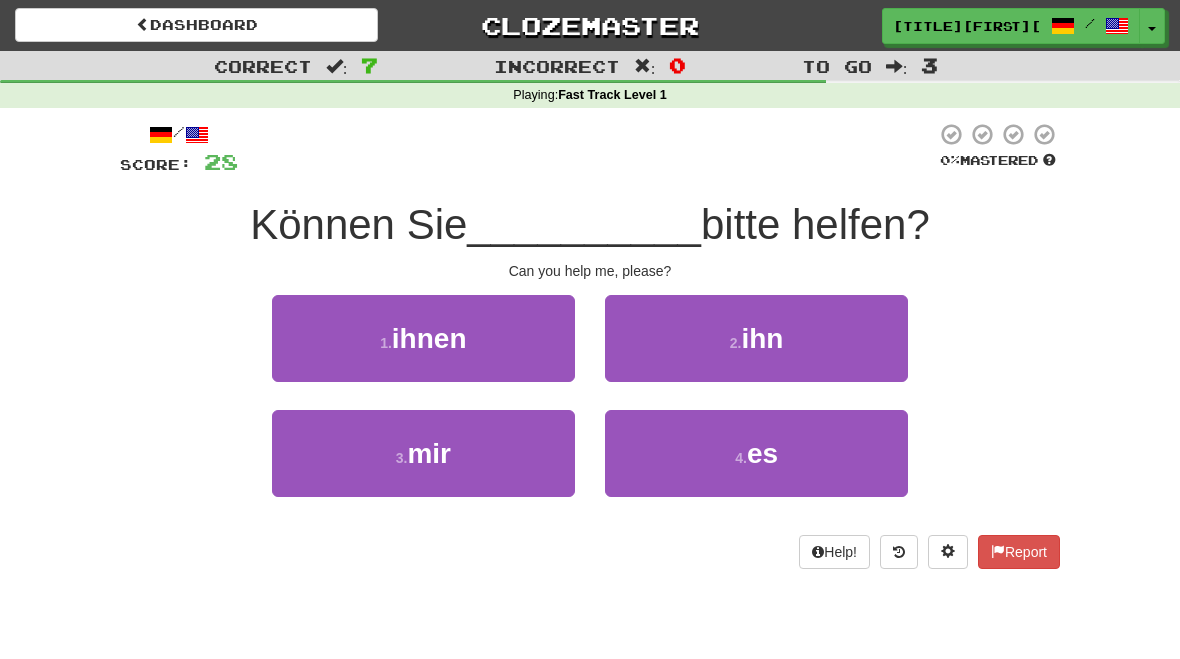 click on "3 .  mir" at bounding box center (423, 453) 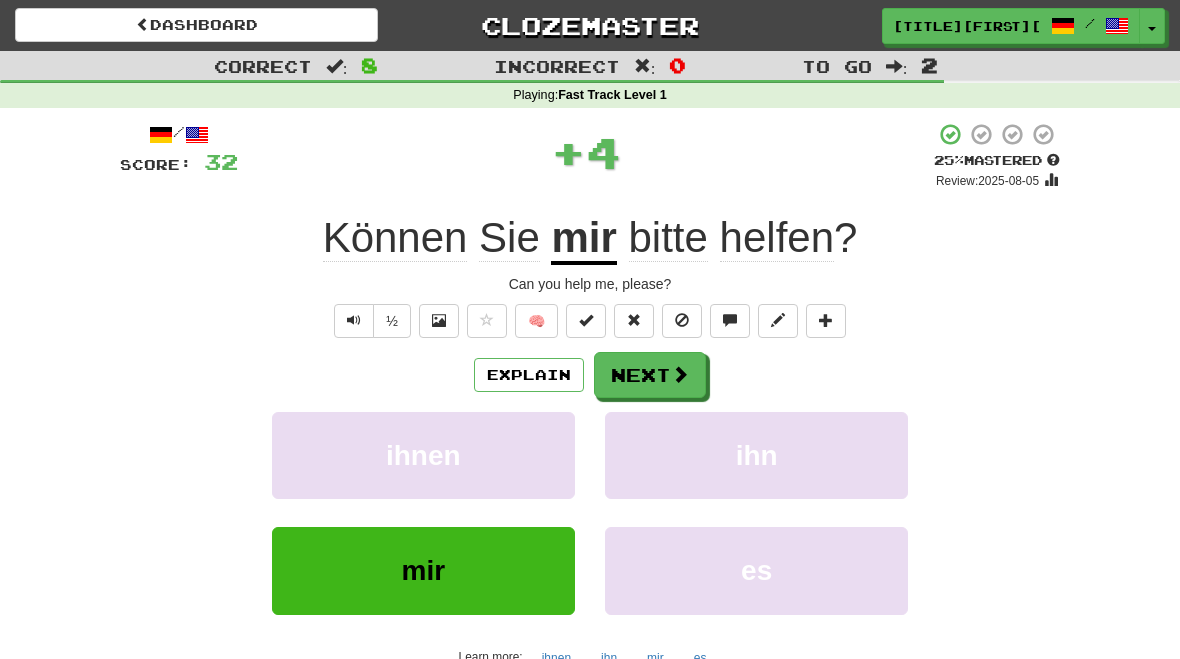 click at bounding box center [680, 374] 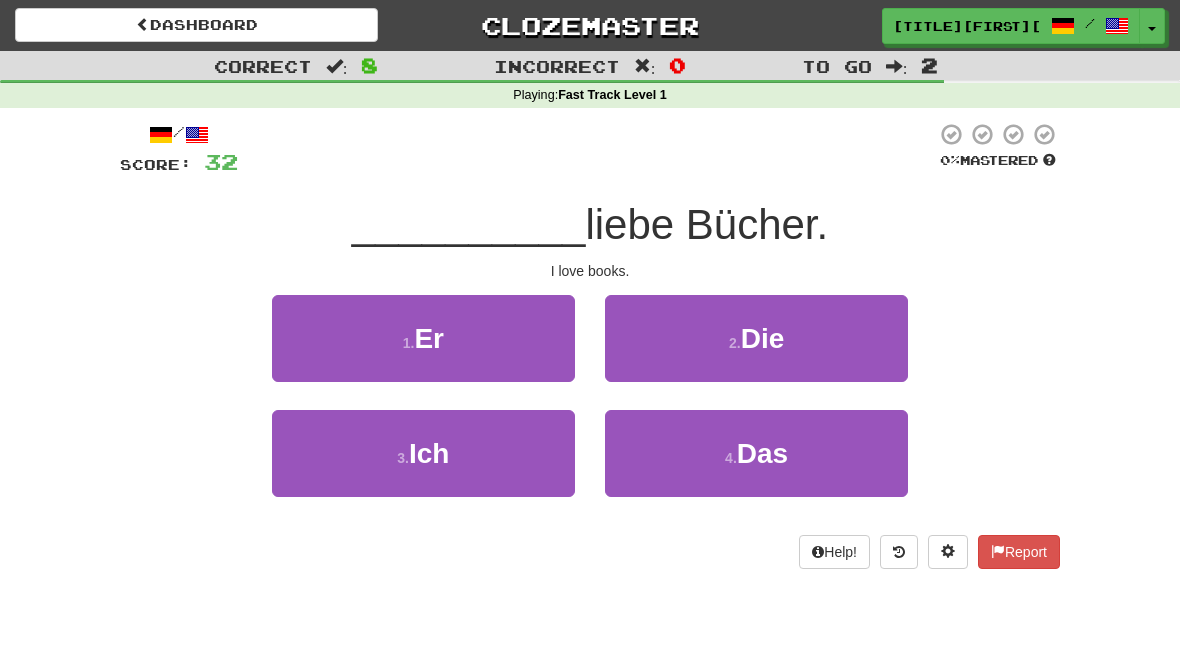 click on "3 .  Ich" at bounding box center (423, 453) 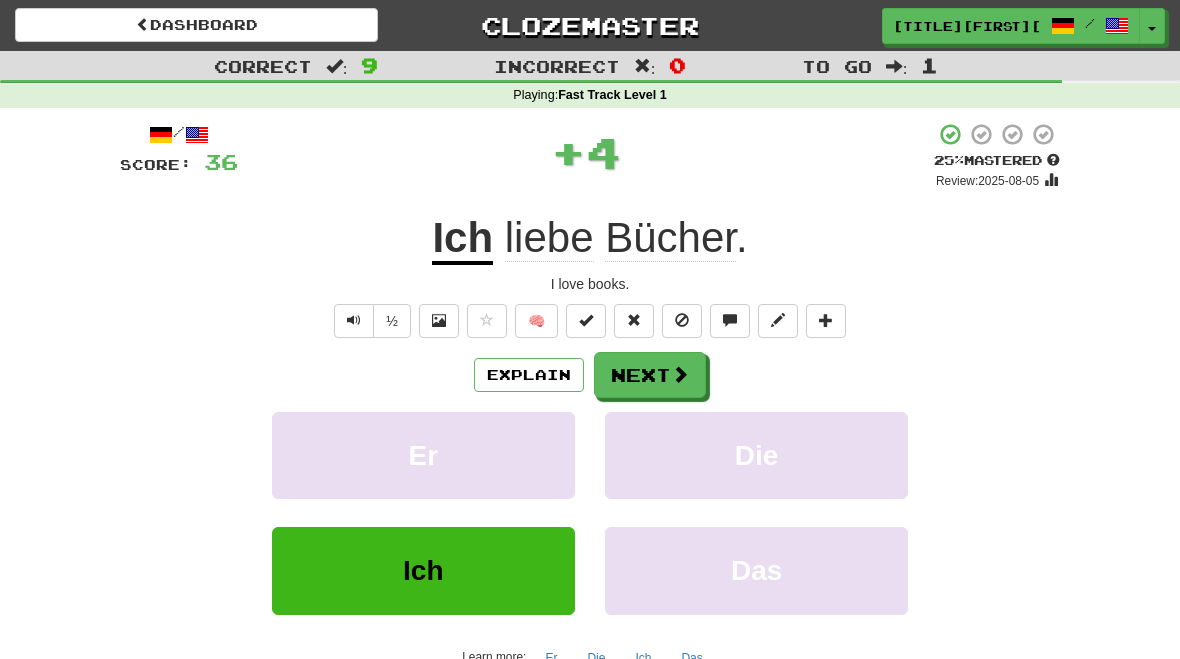 click on "Next" at bounding box center (650, 375) 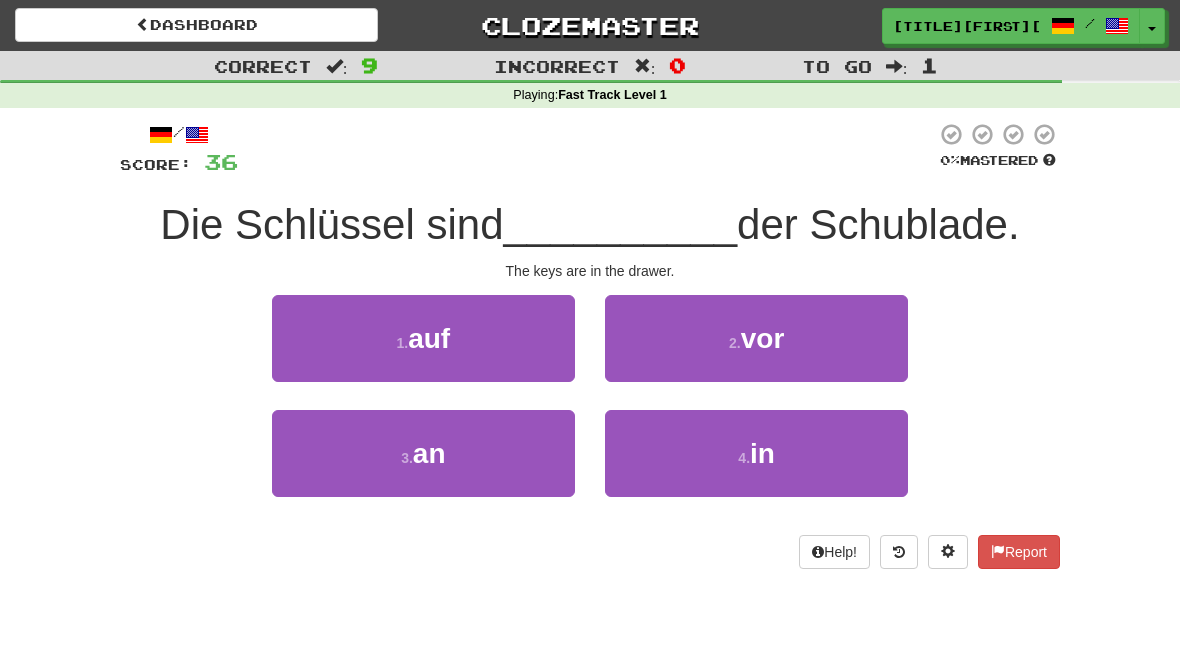 click on "4 .  in" at bounding box center (756, 453) 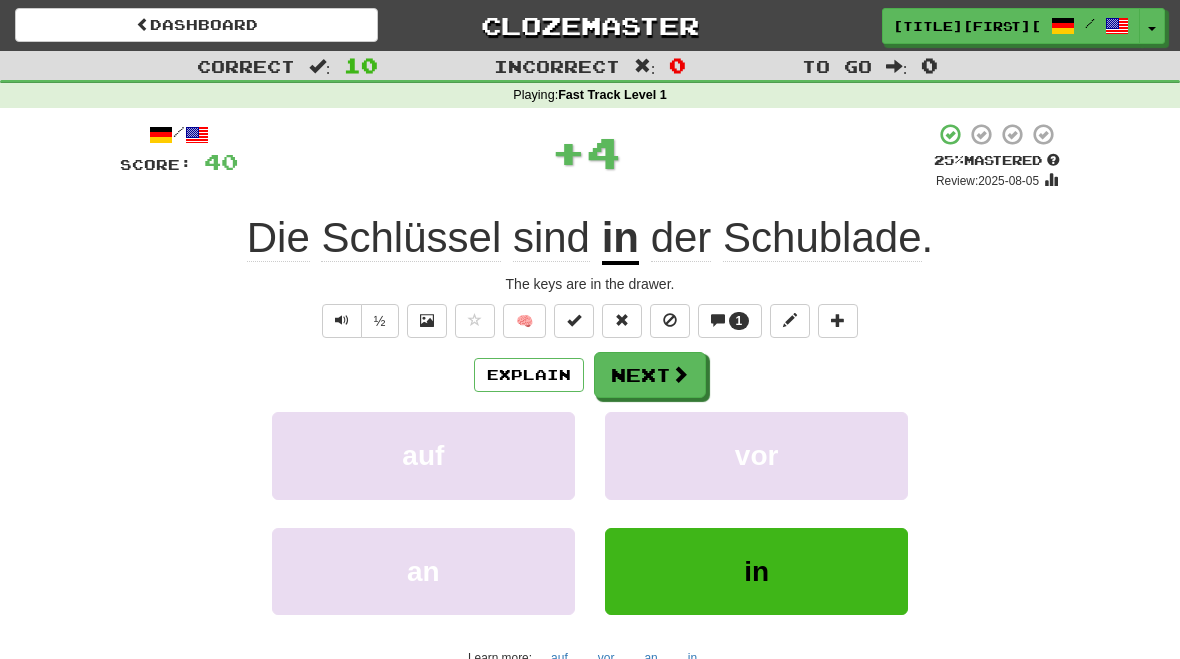 click on "Next" at bounding box center (650, 375) 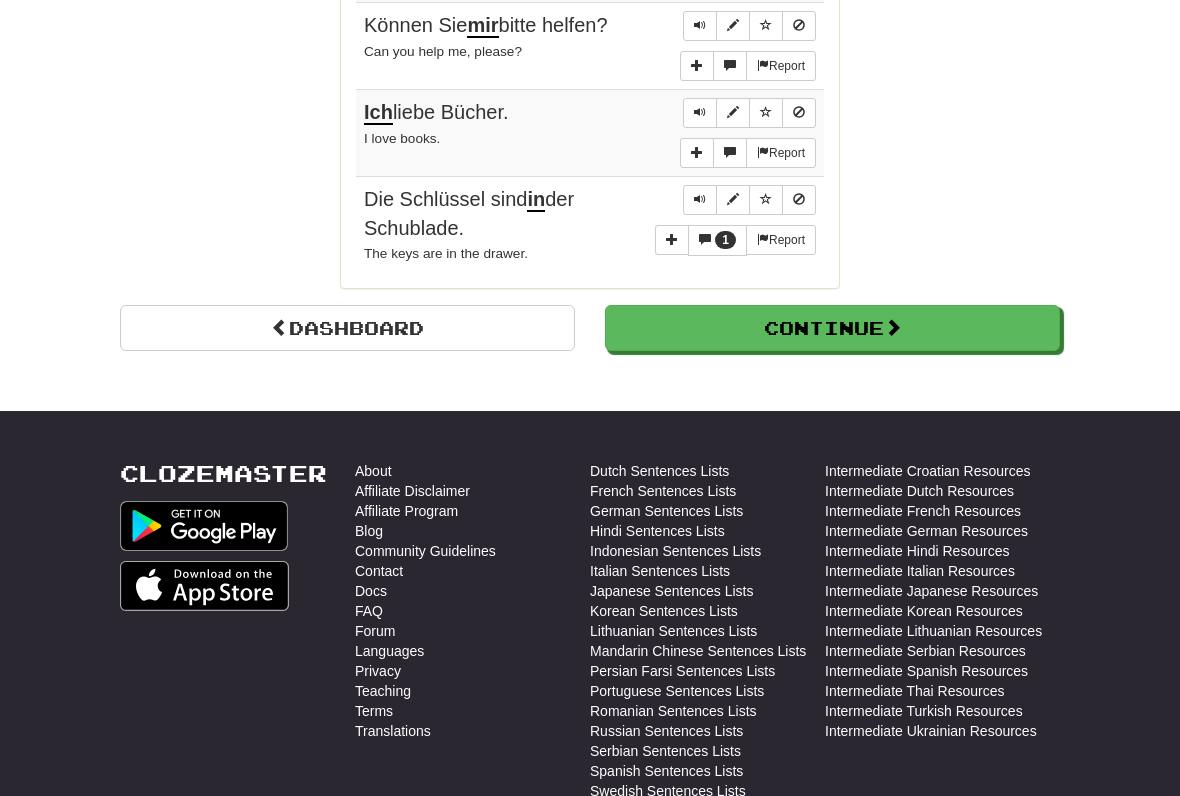 click on "Continue" at bounding box center (832, 328) 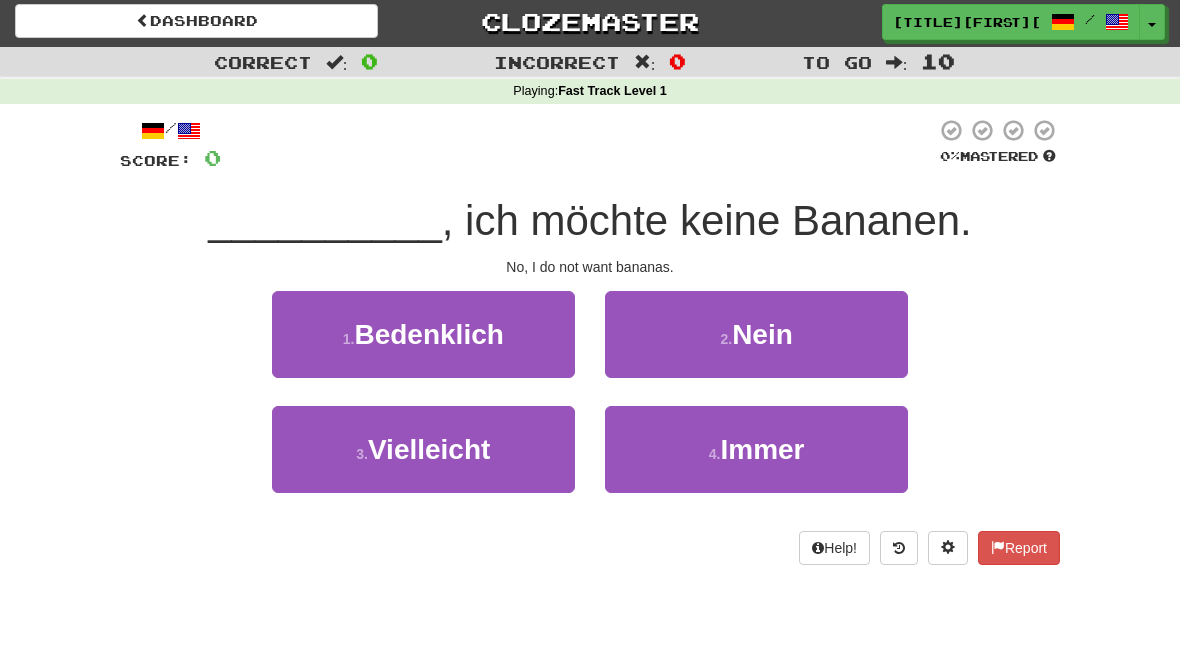 scroll, scrollTop: 0, scrollLeft: 0, axis: both 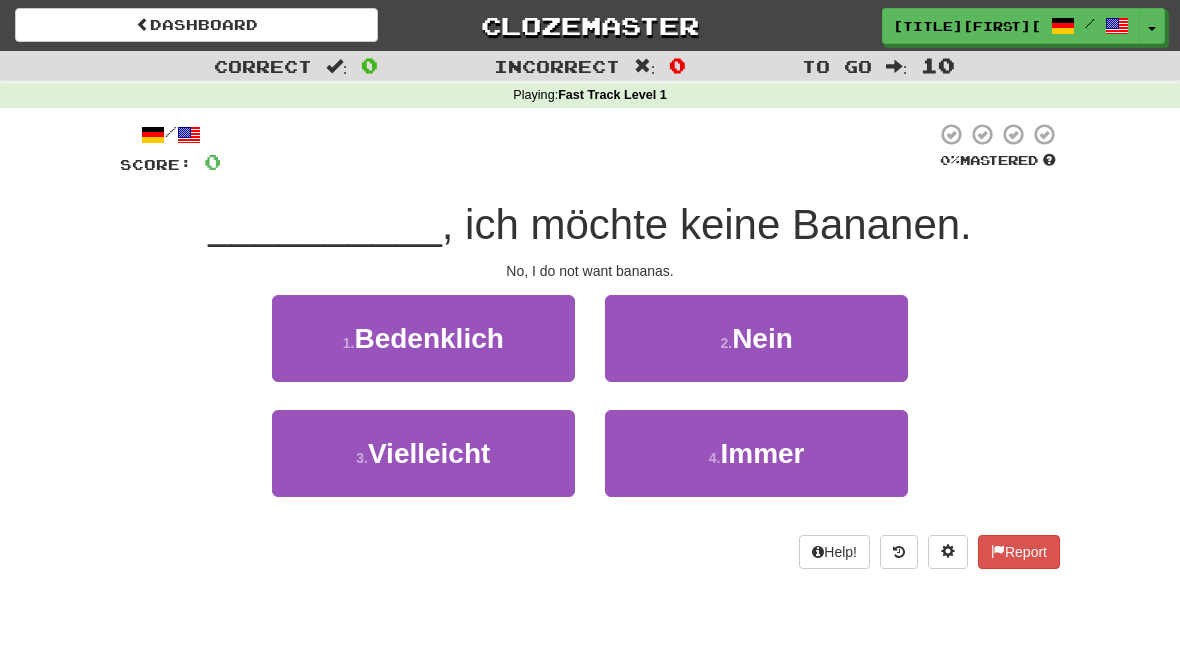 click on "2 .  Nein" at bounding box center [756, 338] 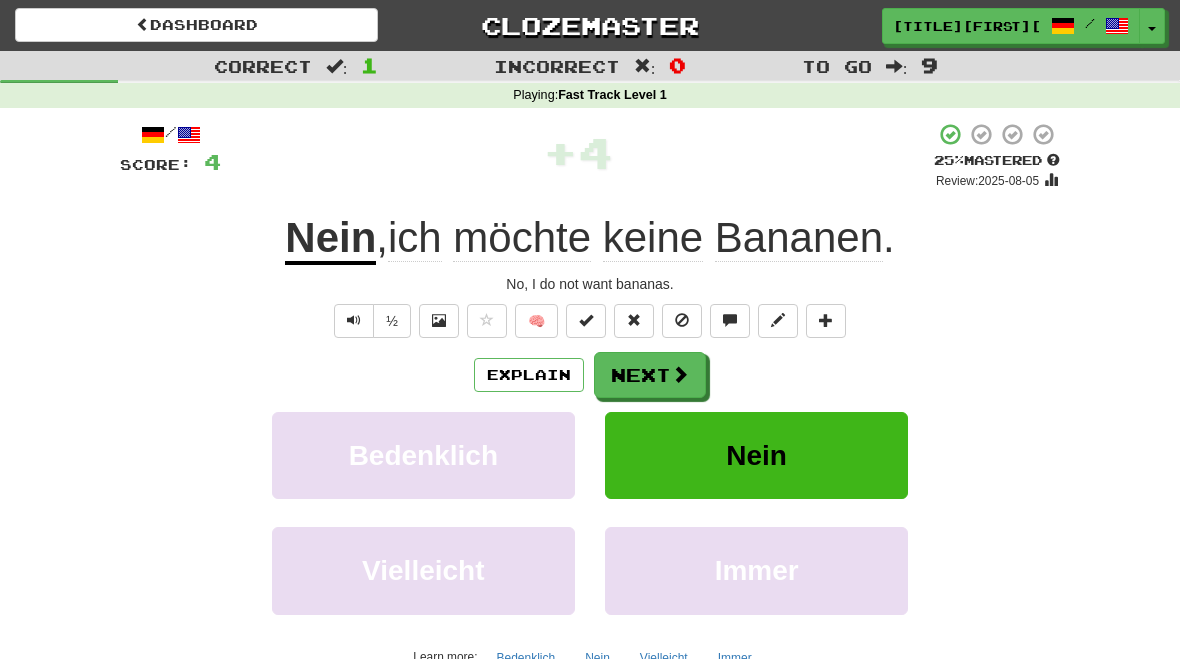 click on "Next" at bounding box center [650, 375] 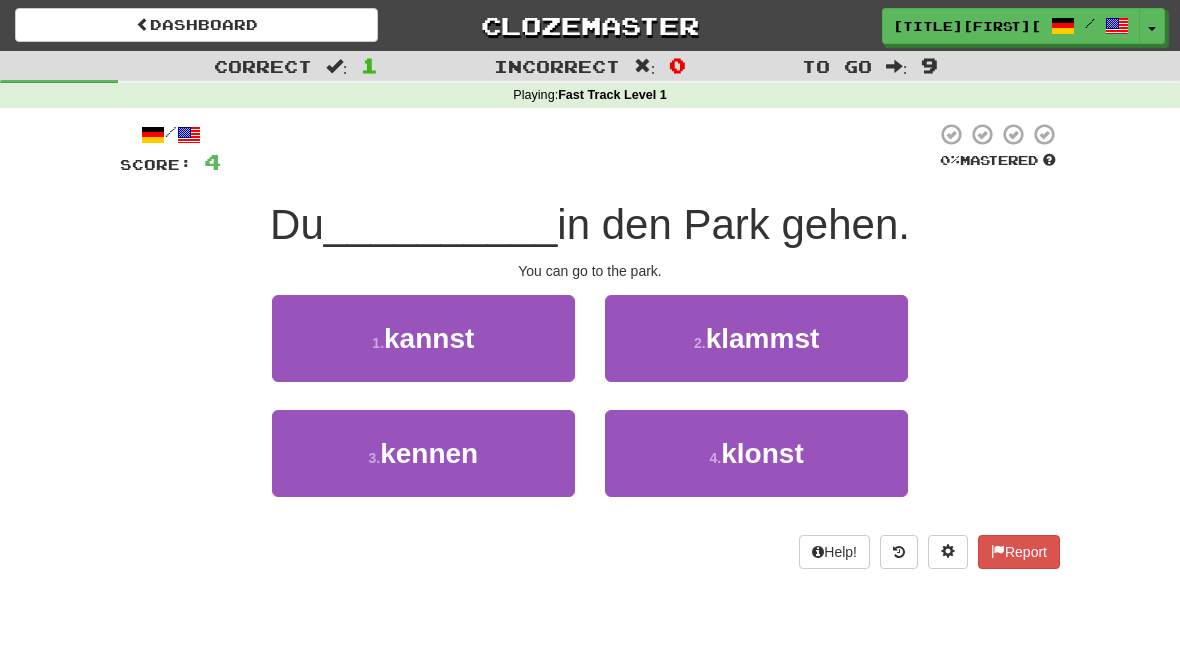click on "1 .  kannst" at bounding box center (423, 338) 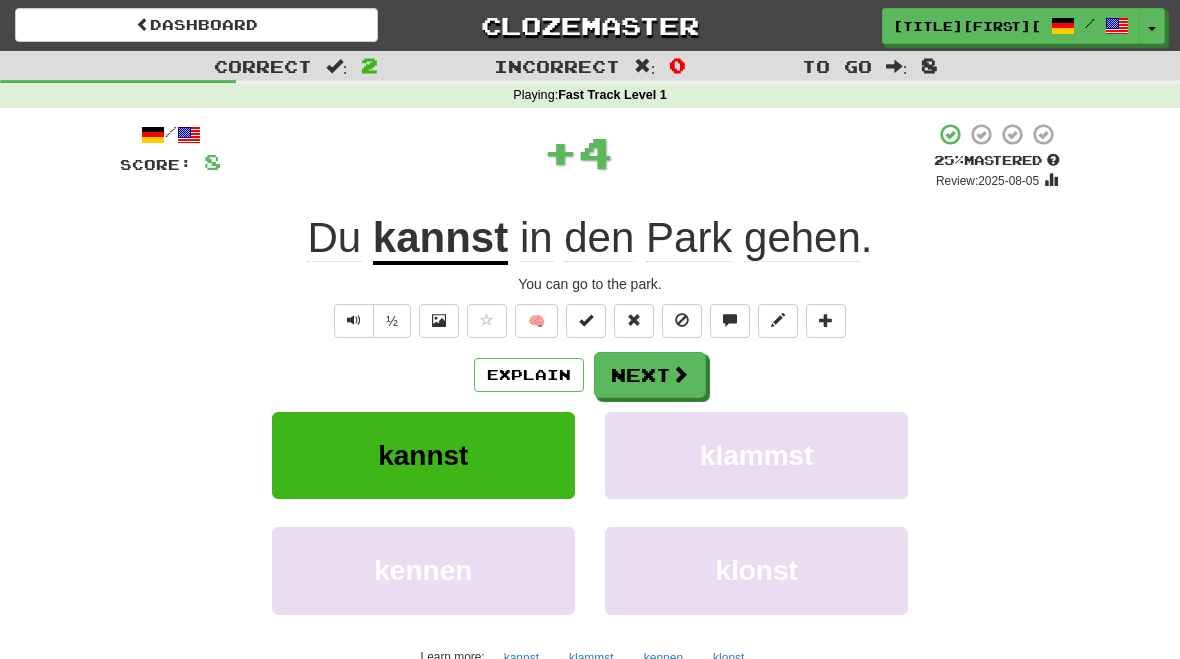 click on "Next" at bounding box center [650, 375] 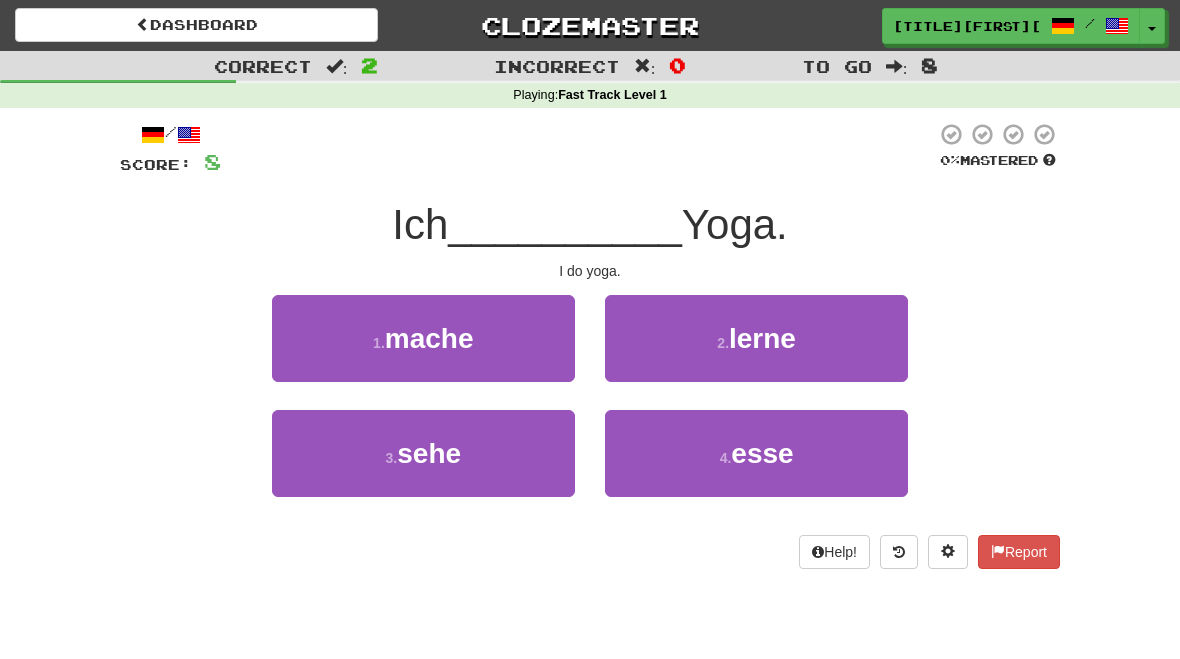 click on "1 .  mache" at bounding box center (423, 338) 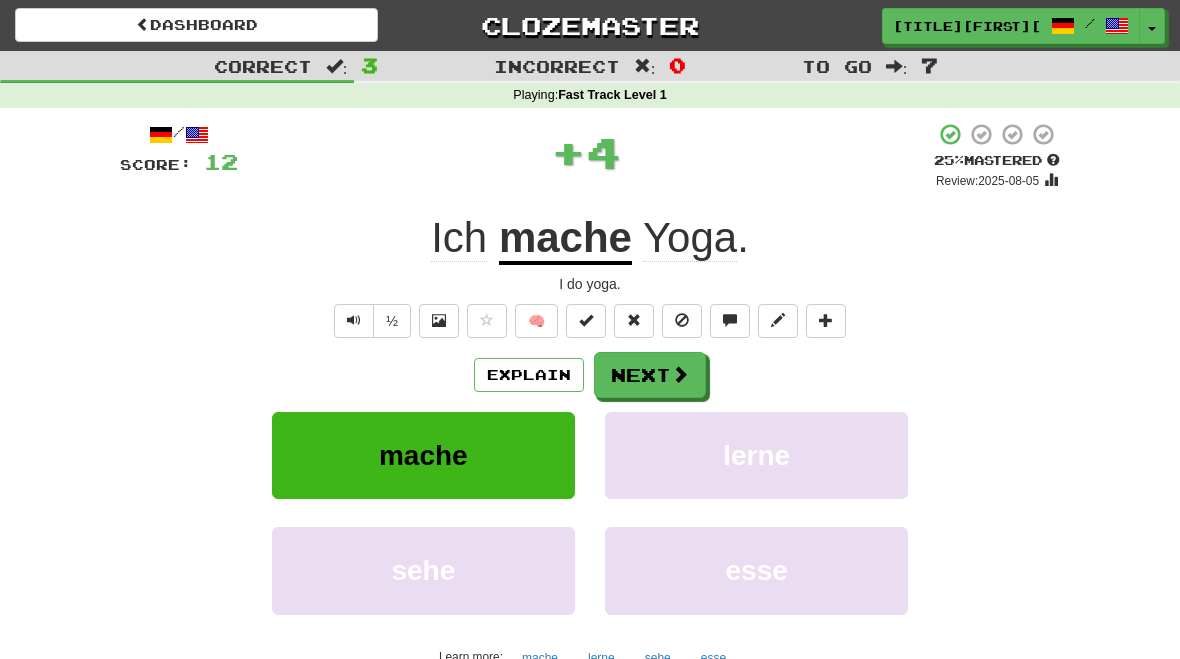 click at bounding box center (680, 374) 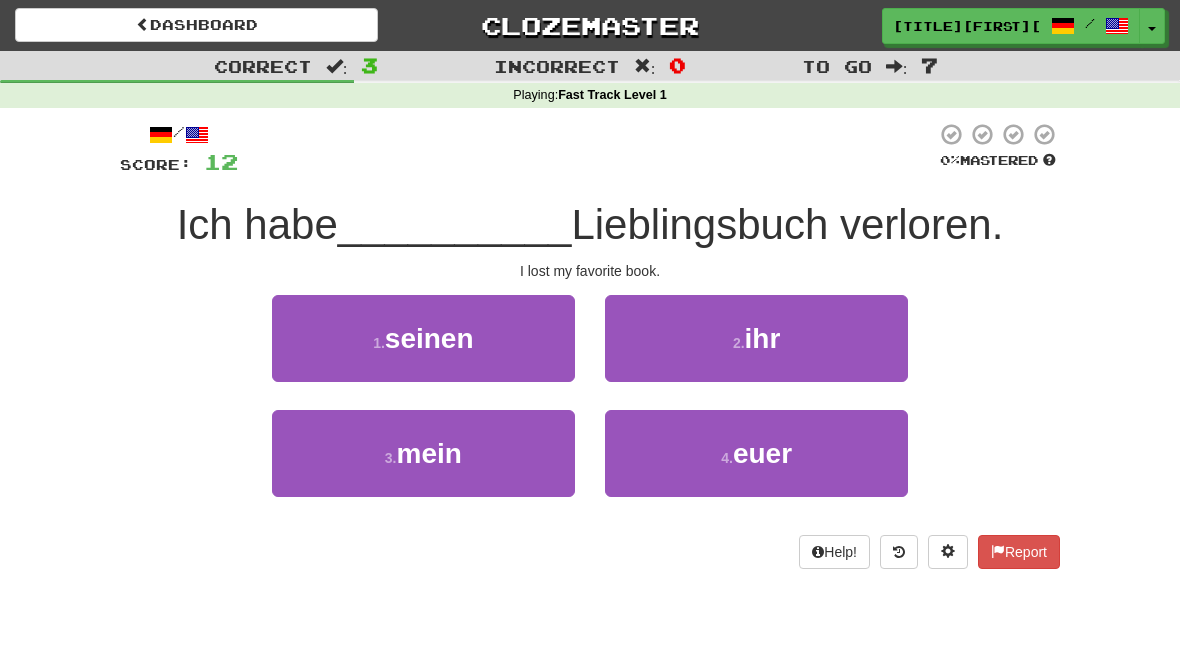 click on "3 .  mein" at bounding box center (423, 453) 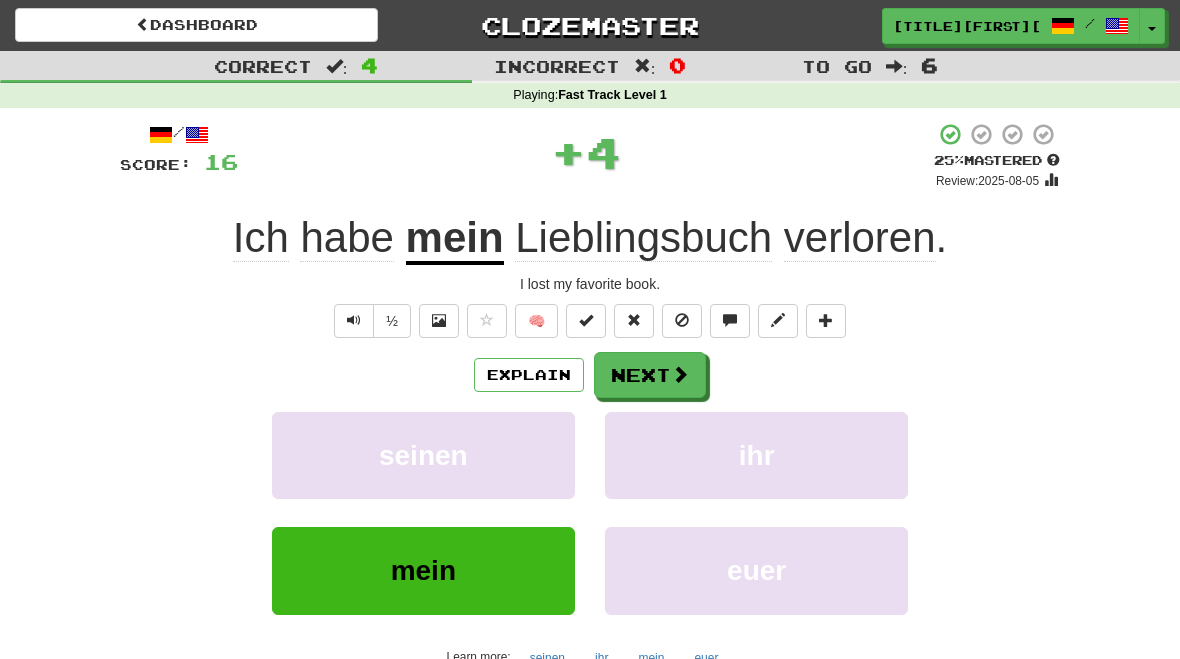 click on "Next" at bounding box center [650, 375] 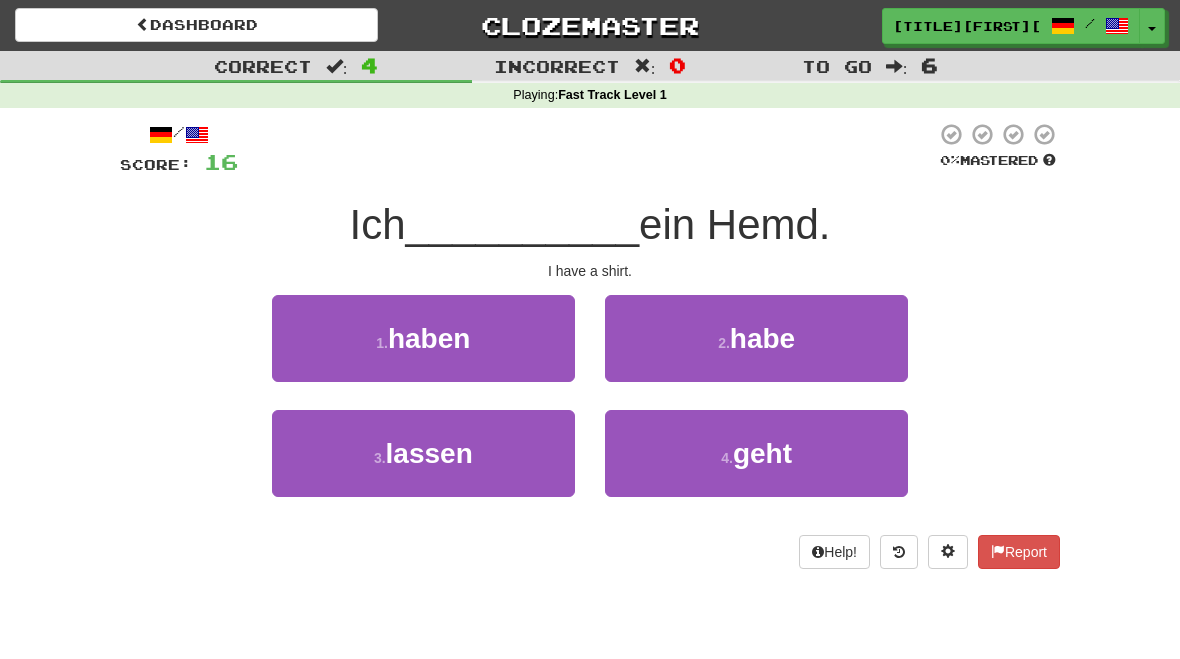 click on "2 .  habe" at bounding box center (756, 338) 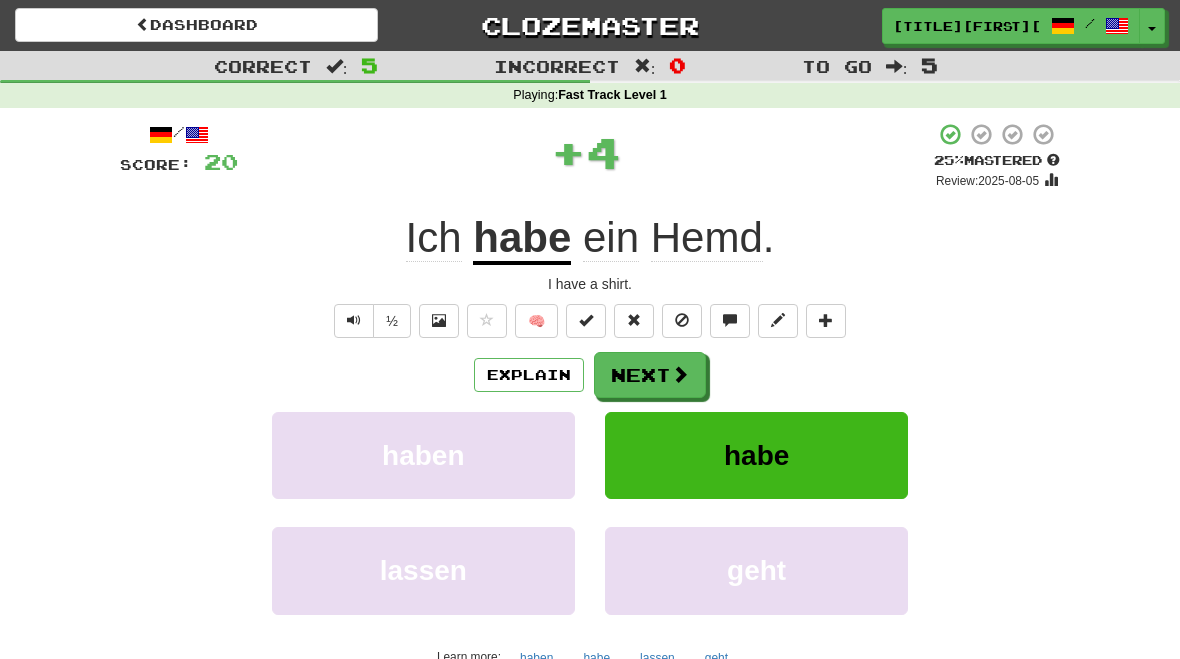 click at bounding box center [680, 374] 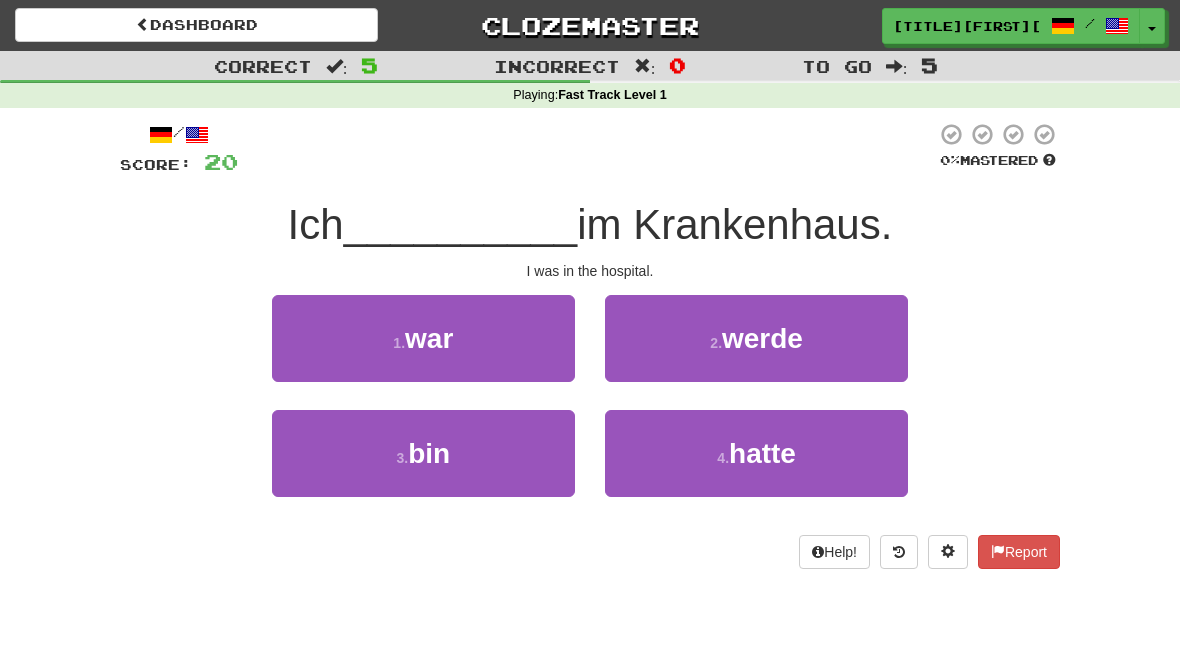 click on "1 .  war" at bounding box center [423, 338] 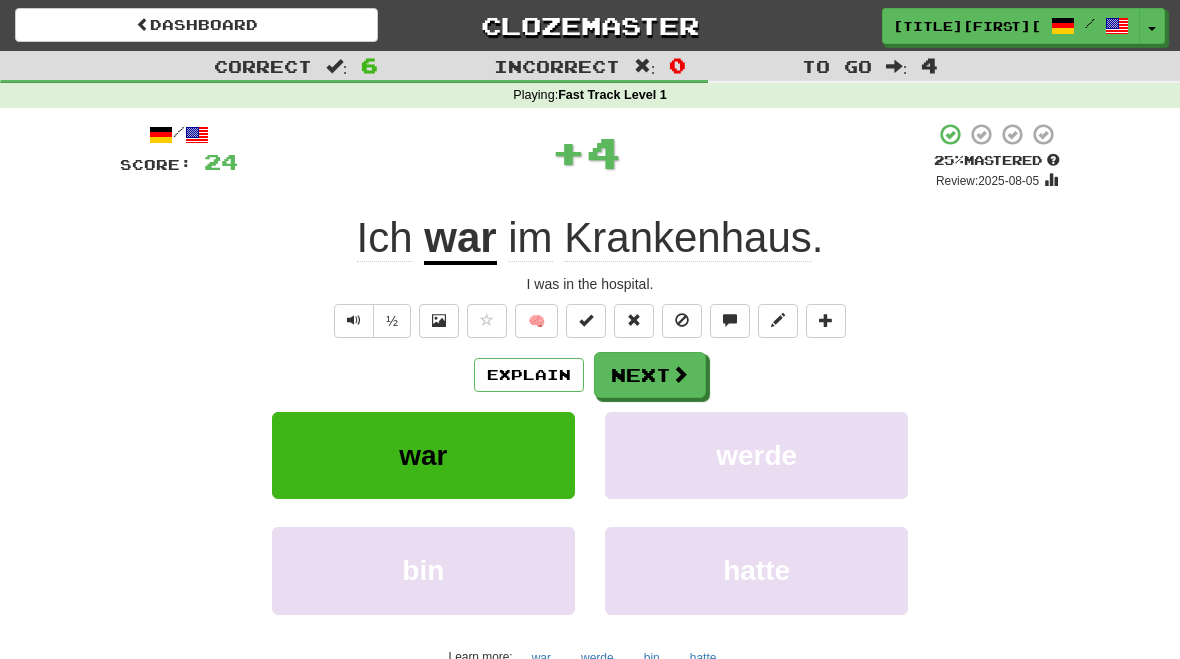 click at bounding box center [680, 374] 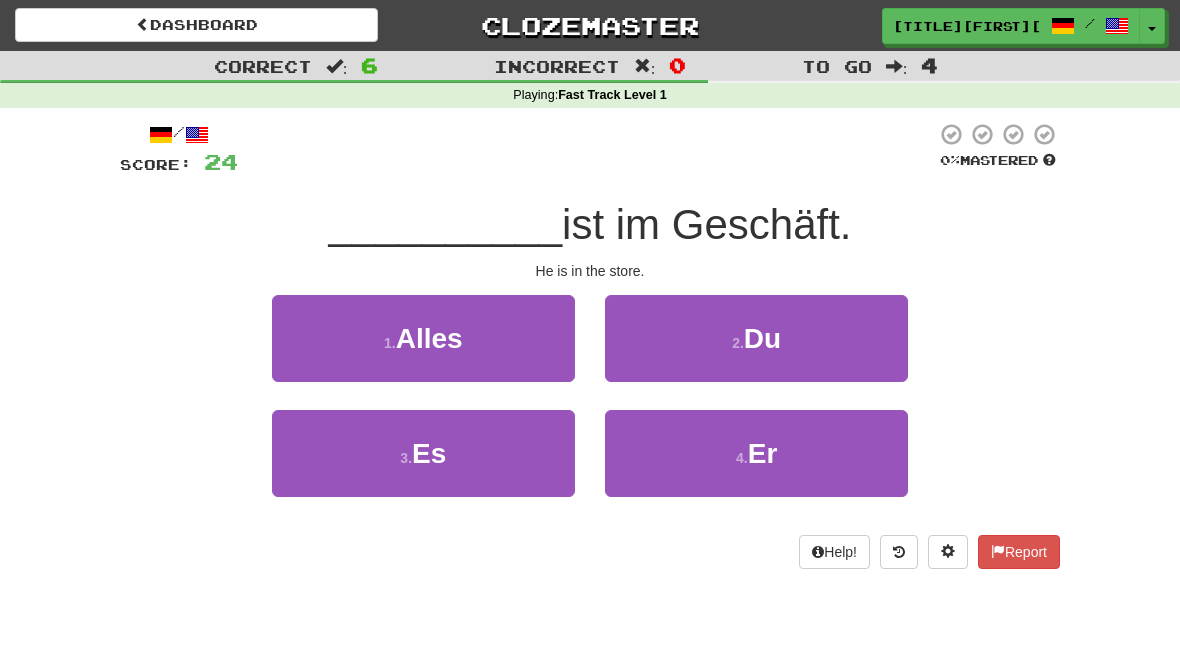 click on "4 .  Er" at bounding box center (756, 453) 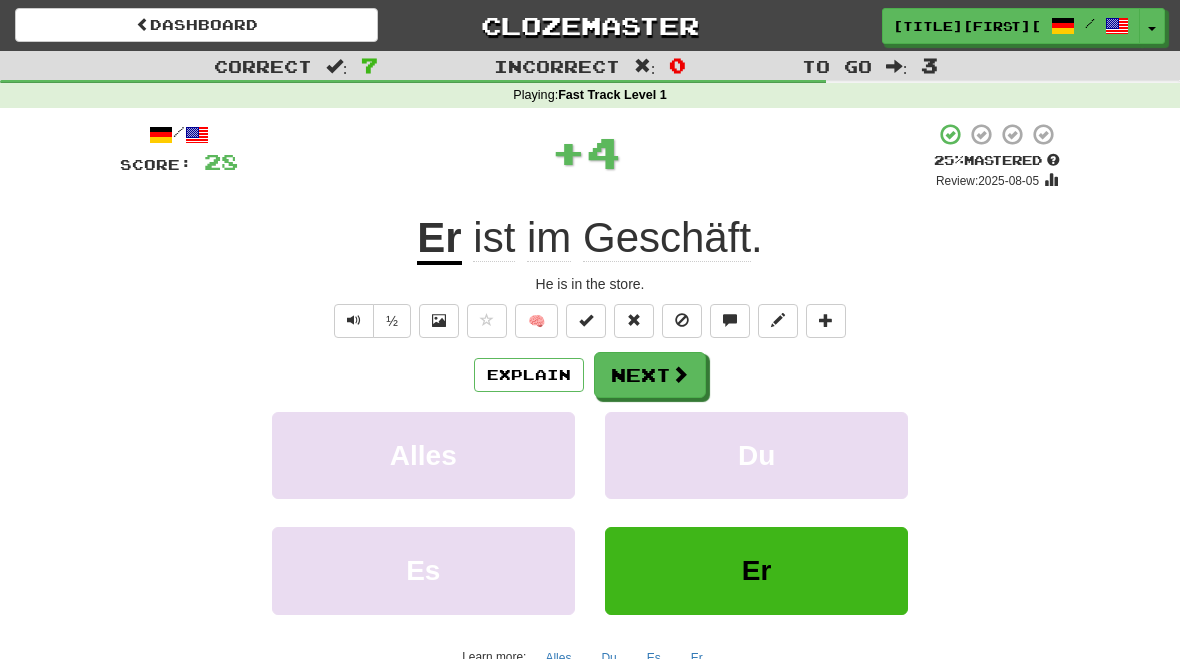 click on "Next" at bounding box center (650, 375) 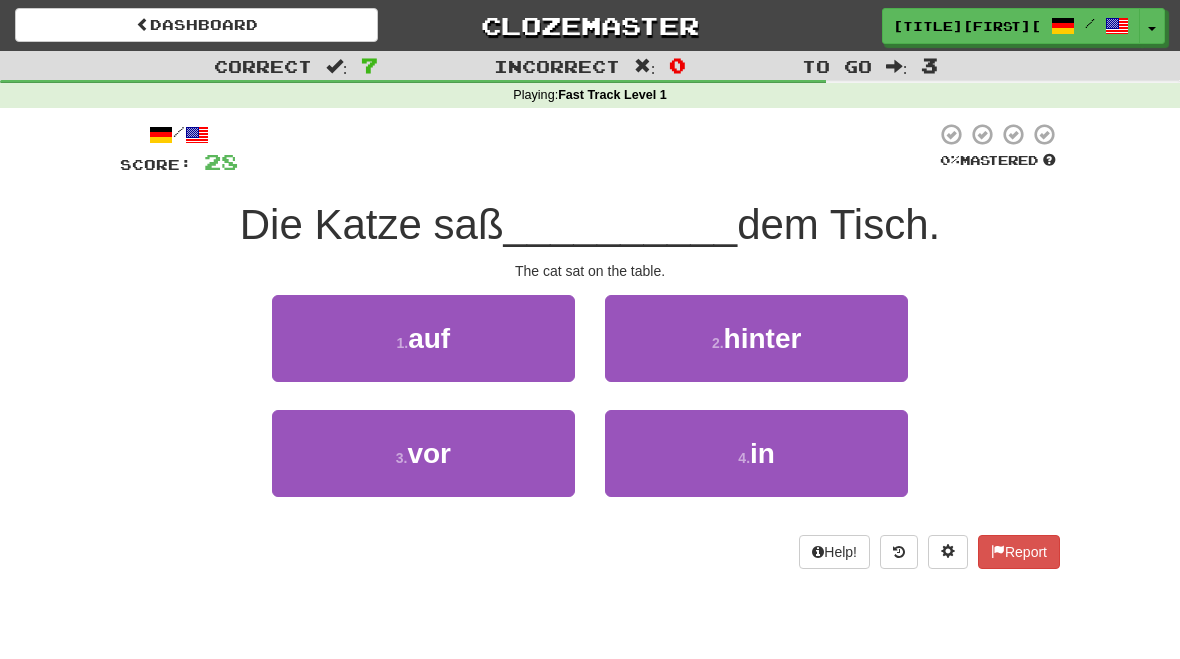 click on "1 .  auf" at bounding box center (423, 338) 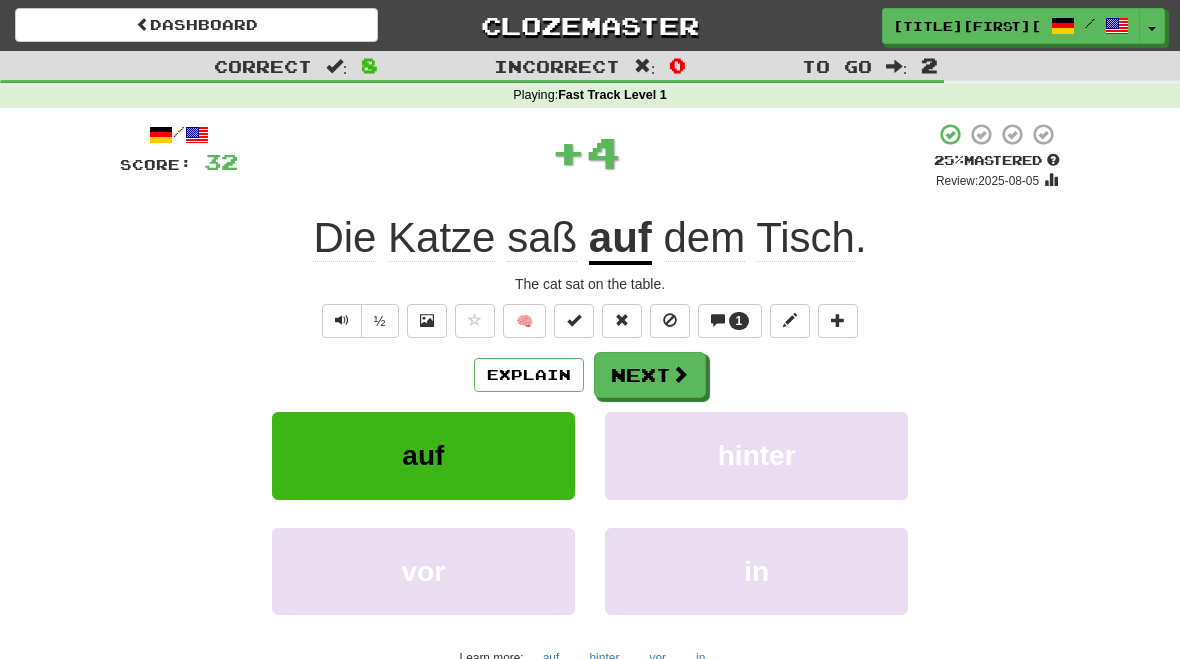 click on "Next" at bounding box center (650, 375) 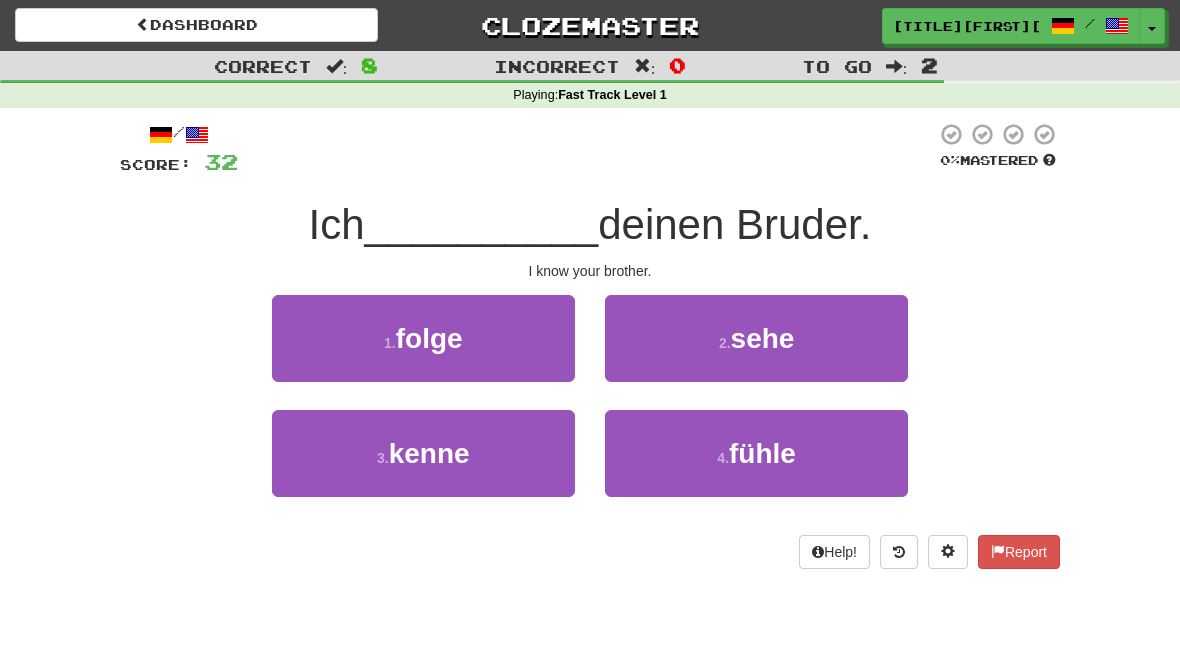 click on "3 .  kenne" at bounding box center (423, 453) 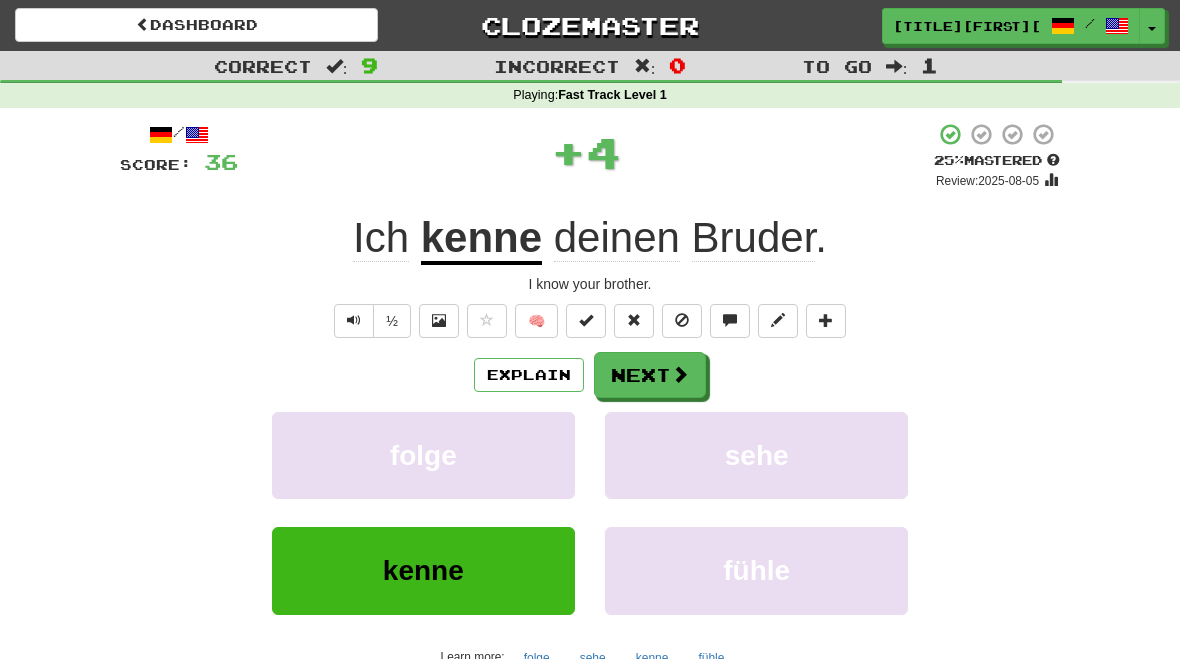 click at bounding box center [680, 374] 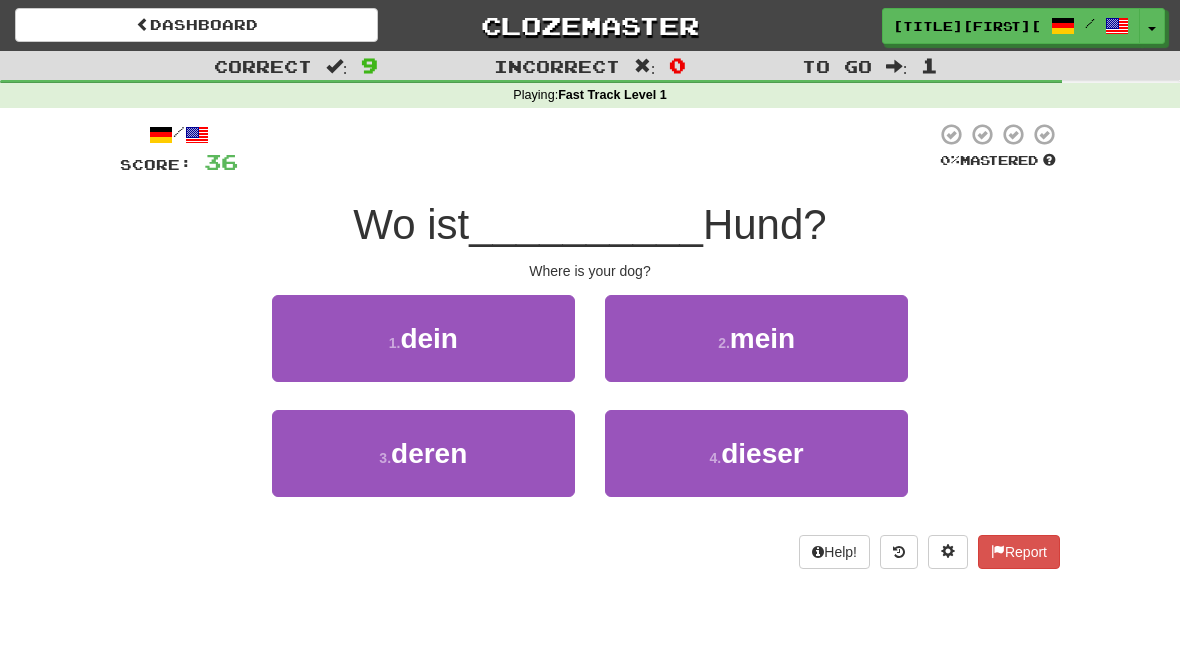 click on "1 .  dein" at bounding box center (423, 338) 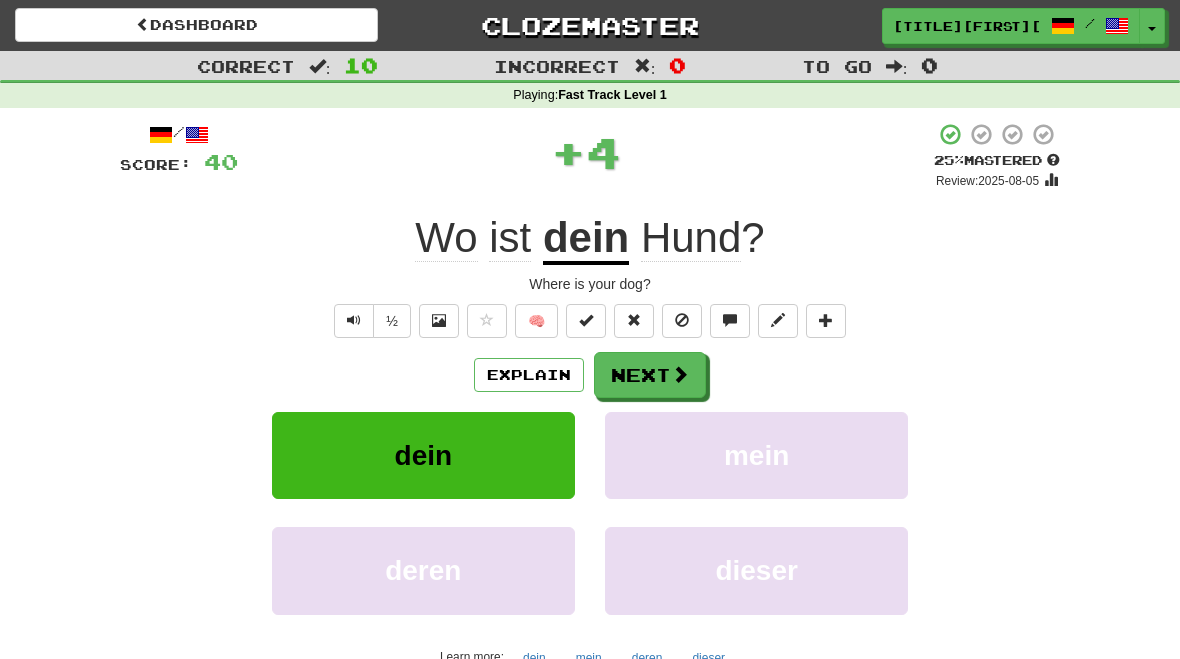 click on "Next" at bounding box center (650, 375) 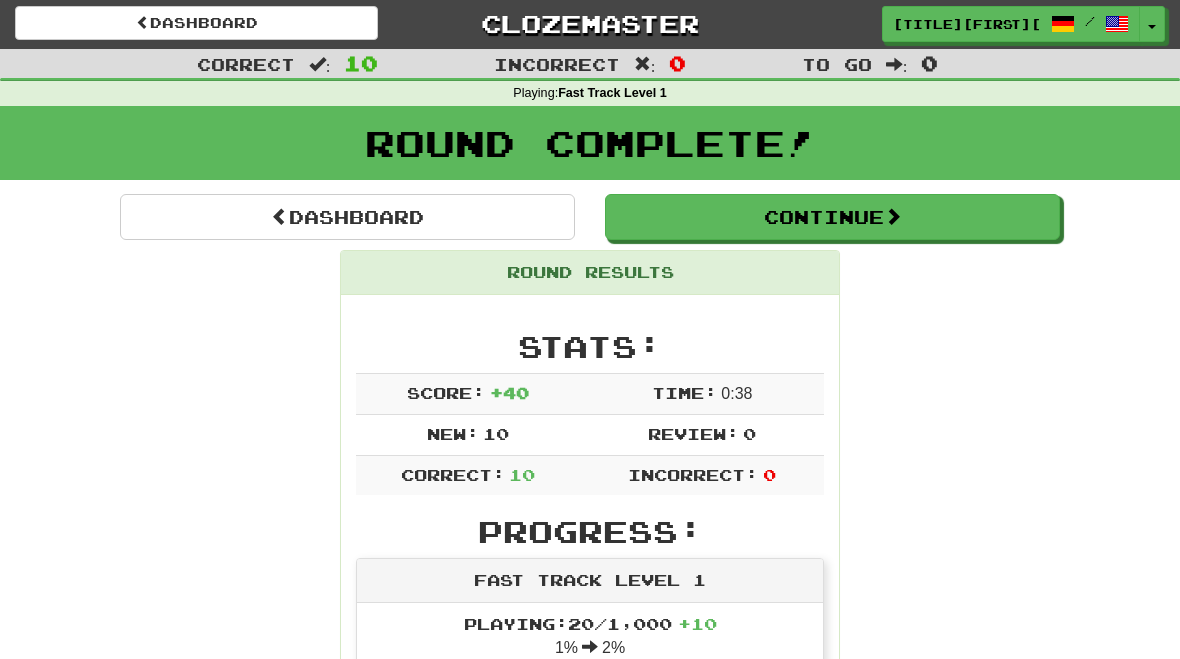scroll, scrollTop: 0, scrollLeft: 0, axis: both 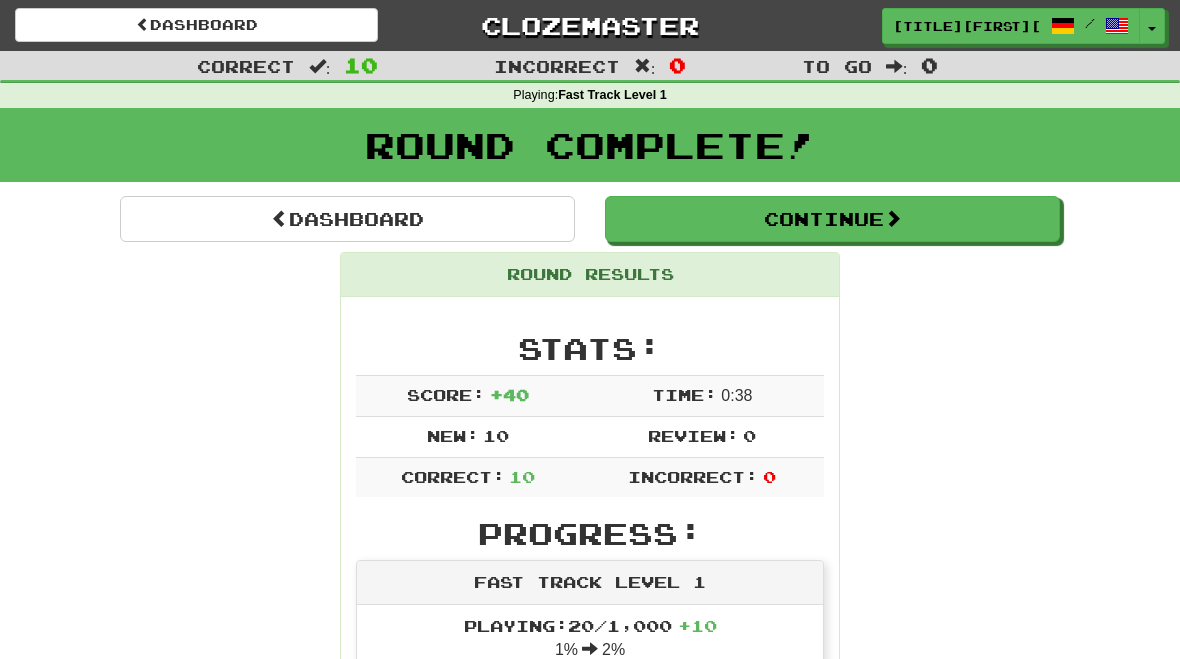 click on "Continue" at bounding box center (832, 219) 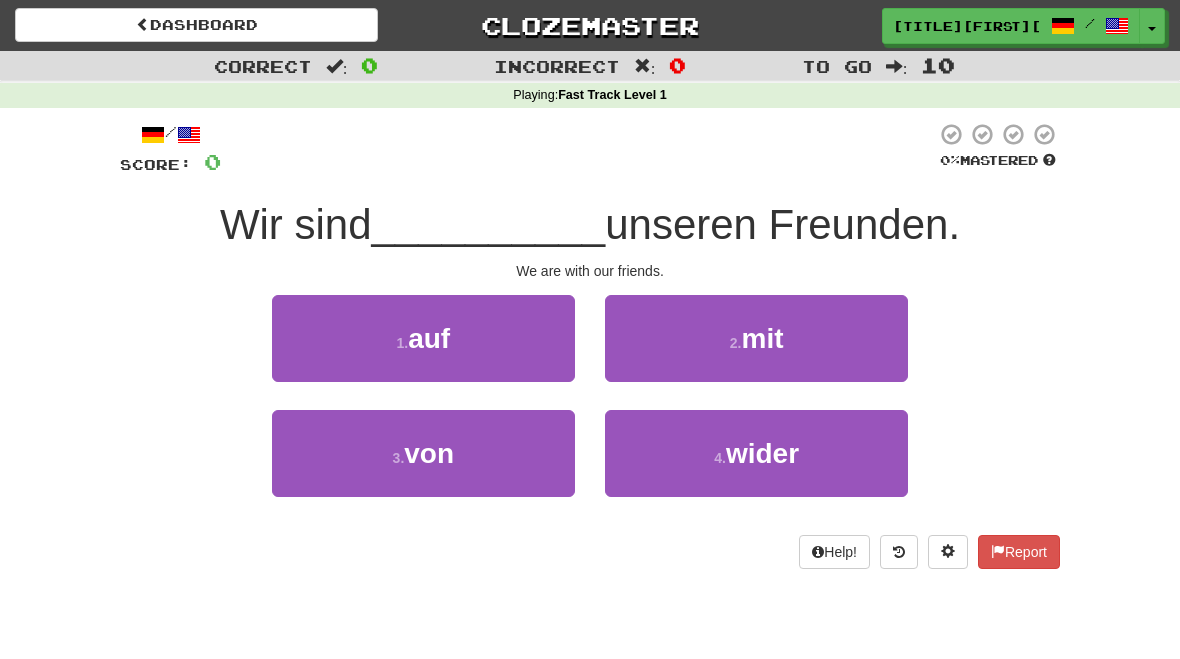 click on "2 .  mit" at bounding box center [756, 338] 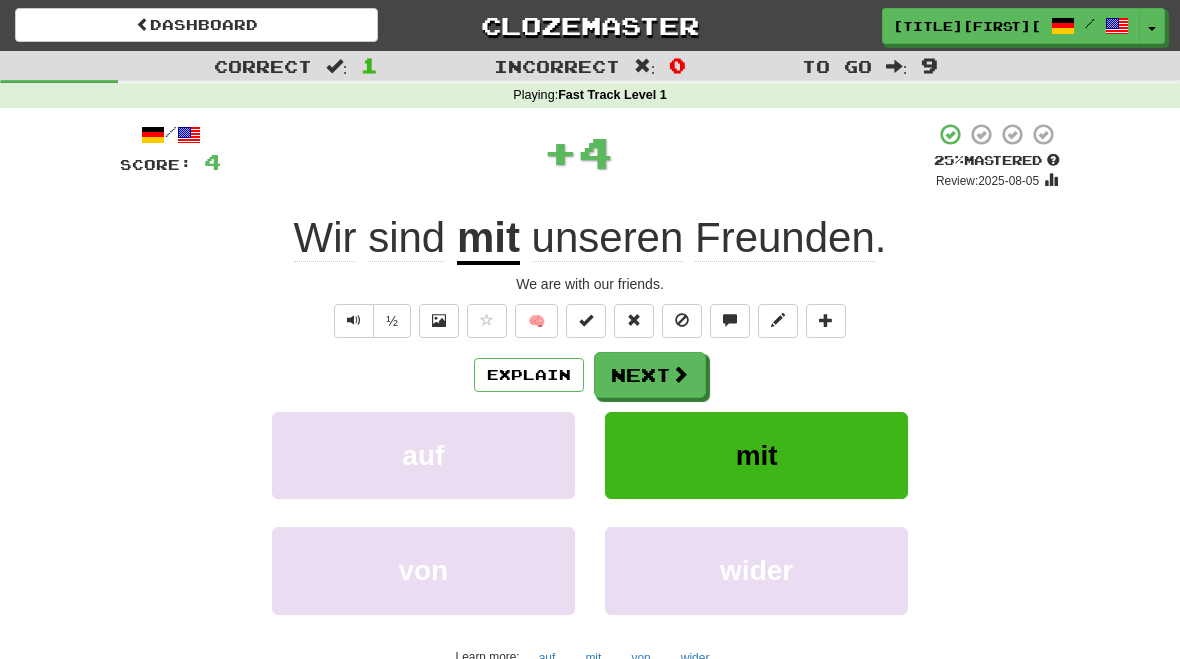 click at bounding box center (680, 374) 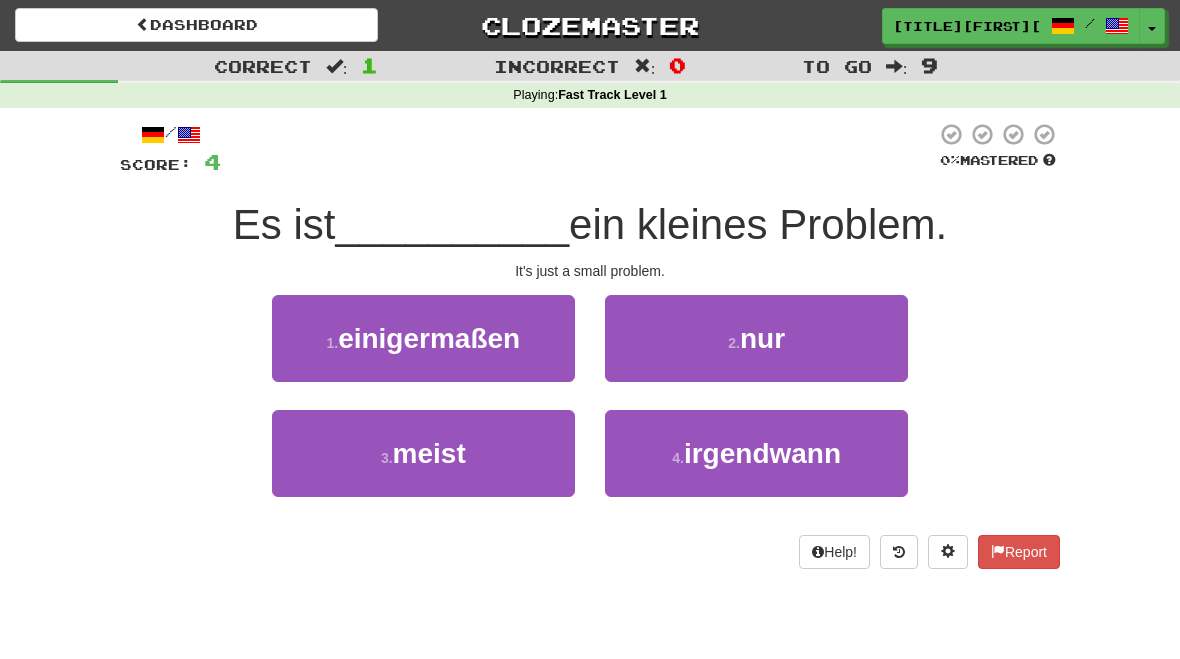 click on "2 .  nur" at bounding box center [756, 338] 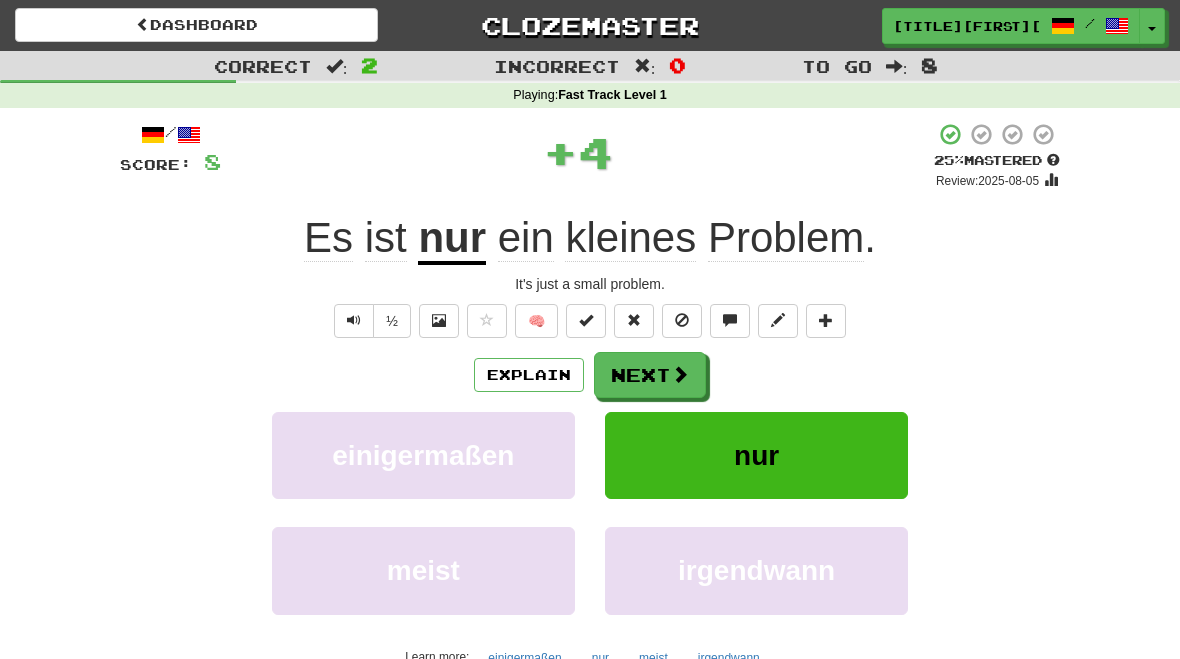 click on "Next" at bounding box center [650, 375] 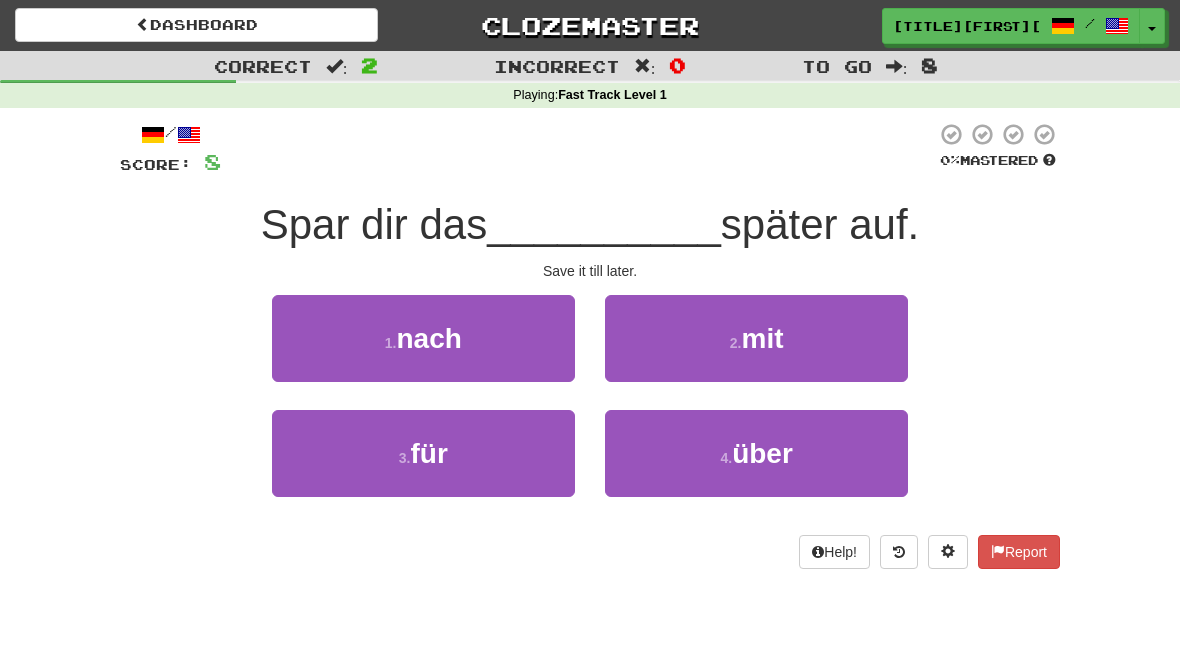 click on "1 .  nach" at bounding box center [423, 338] 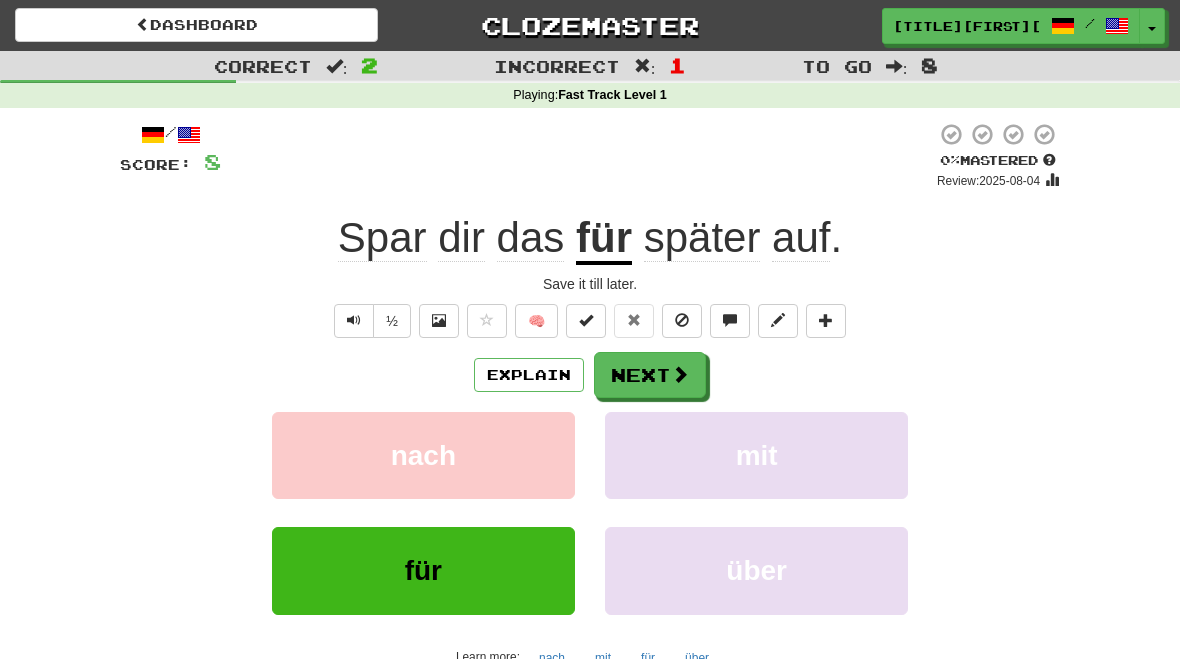 click at bounding box center [680, 374] 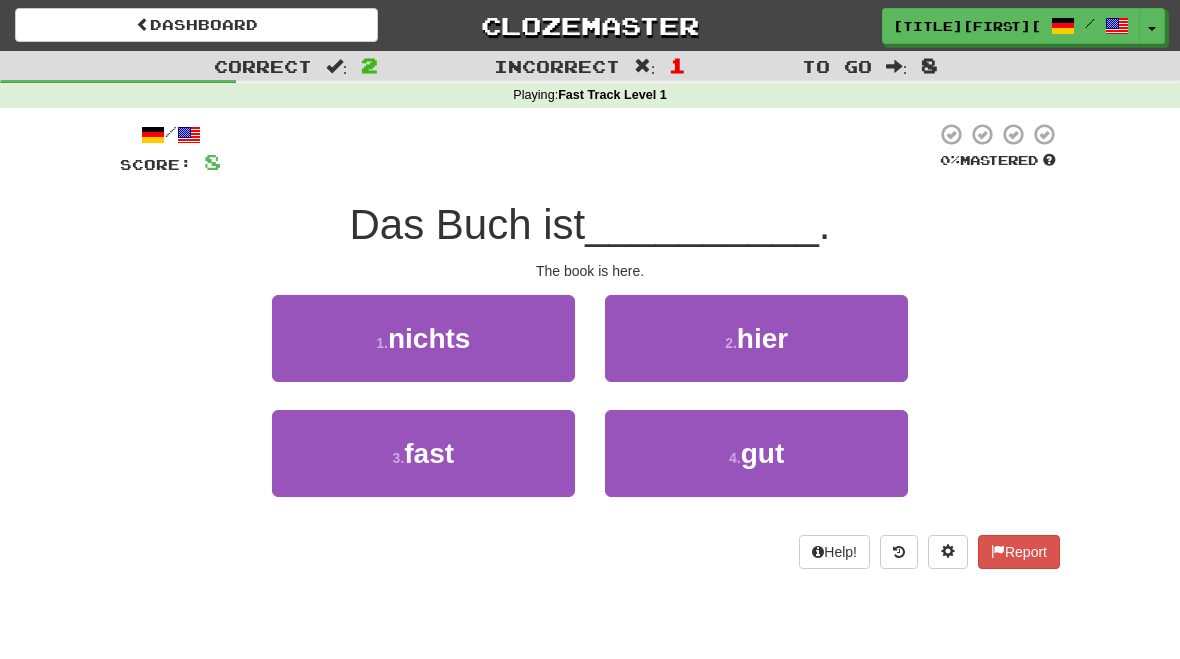 click on "2 .  hier" at bounding box center [756, 338] 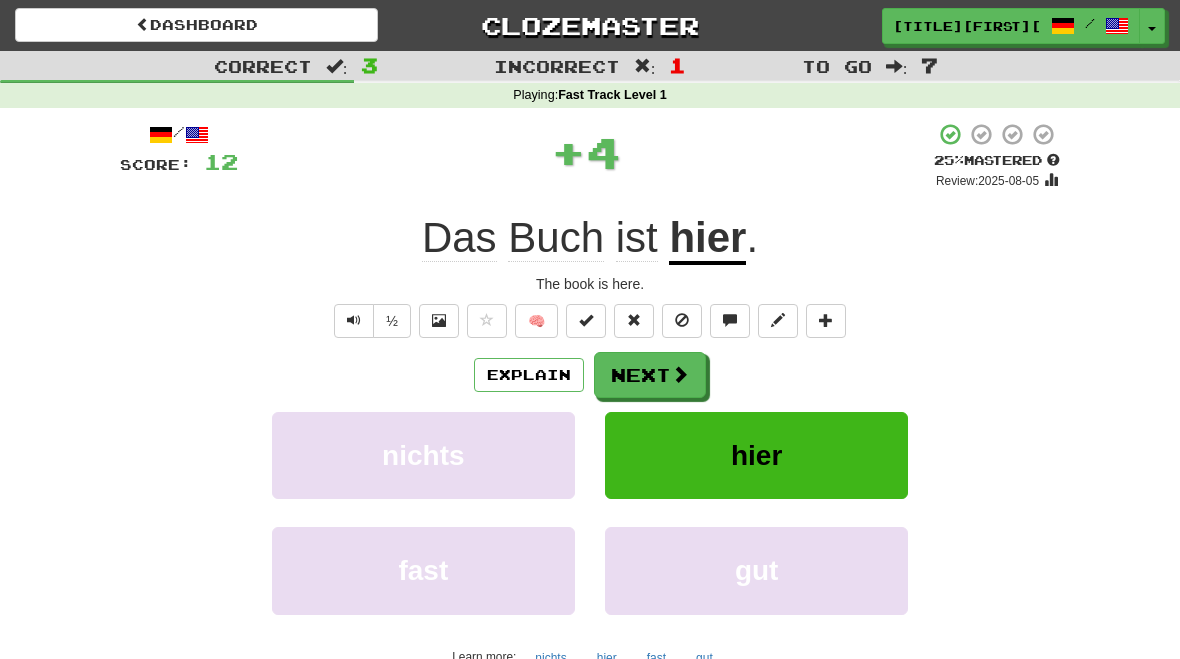 click at bounding box center (680, 374) 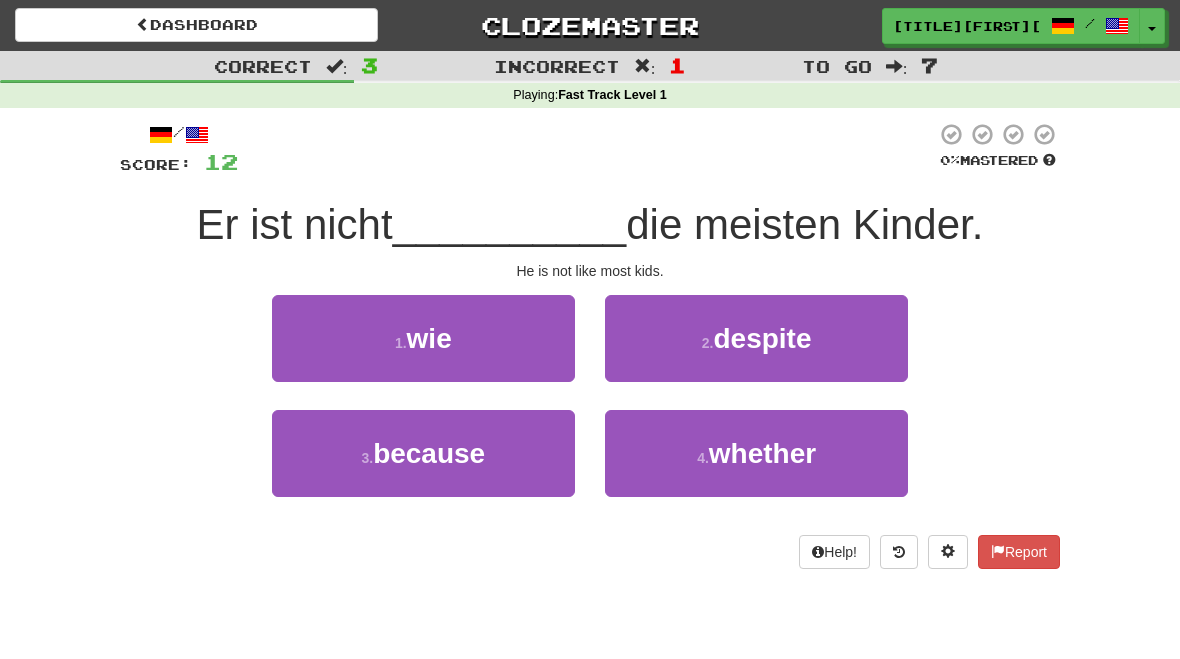 click on "1 .  wie" at bounding box center (423, 338) 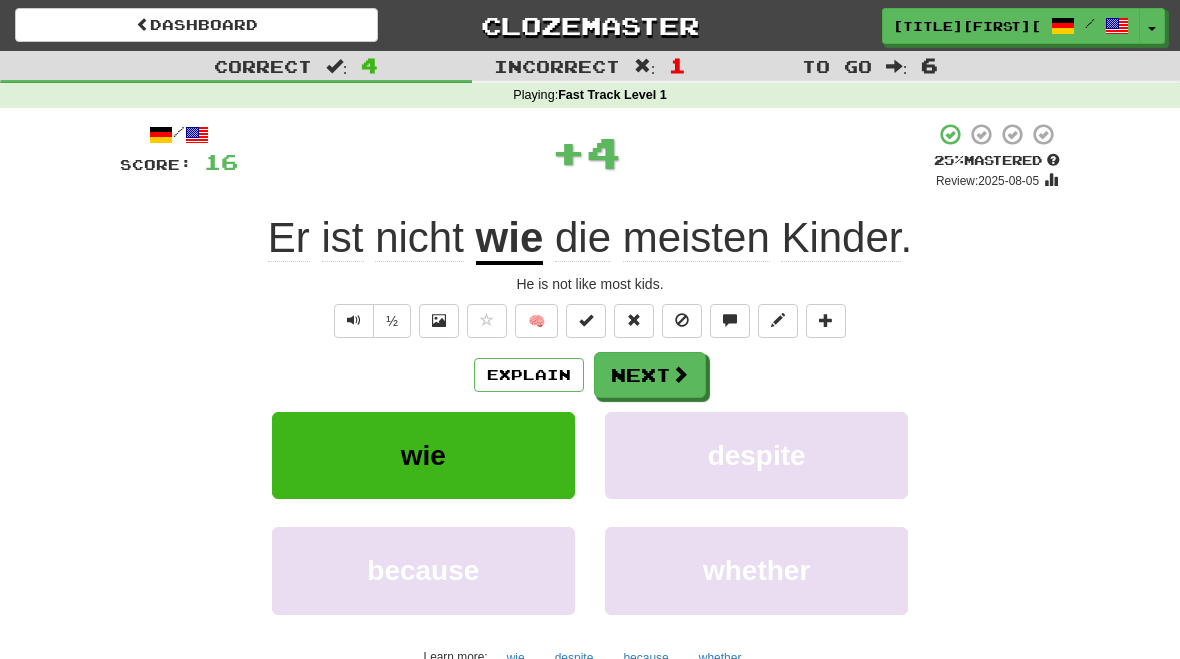 click on "Next" at bounding box center (650, 375) 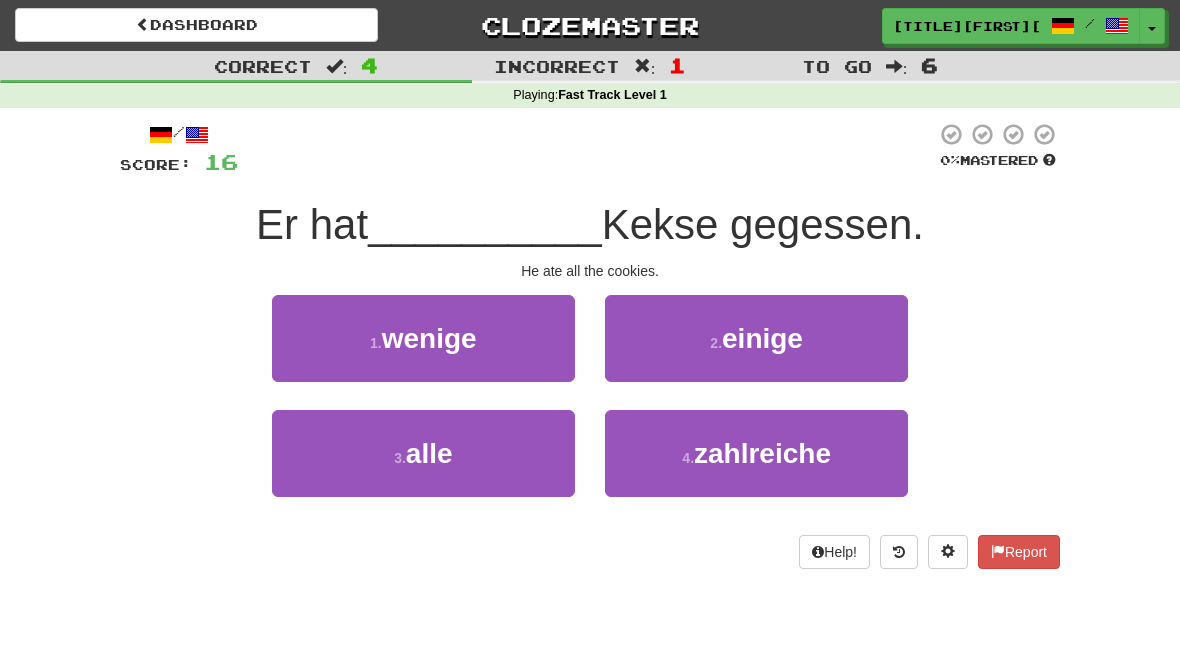 click on "3 .  alle" at bounding box center [423, 453] 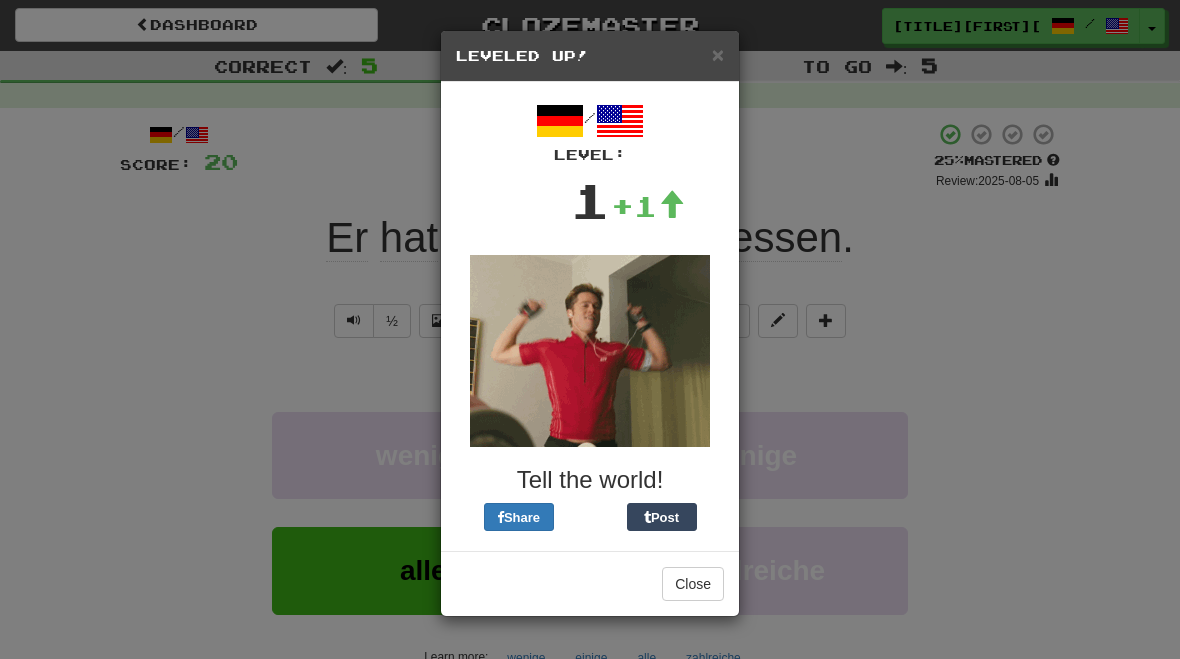 click on "Close" at bounding box center (693, 584) 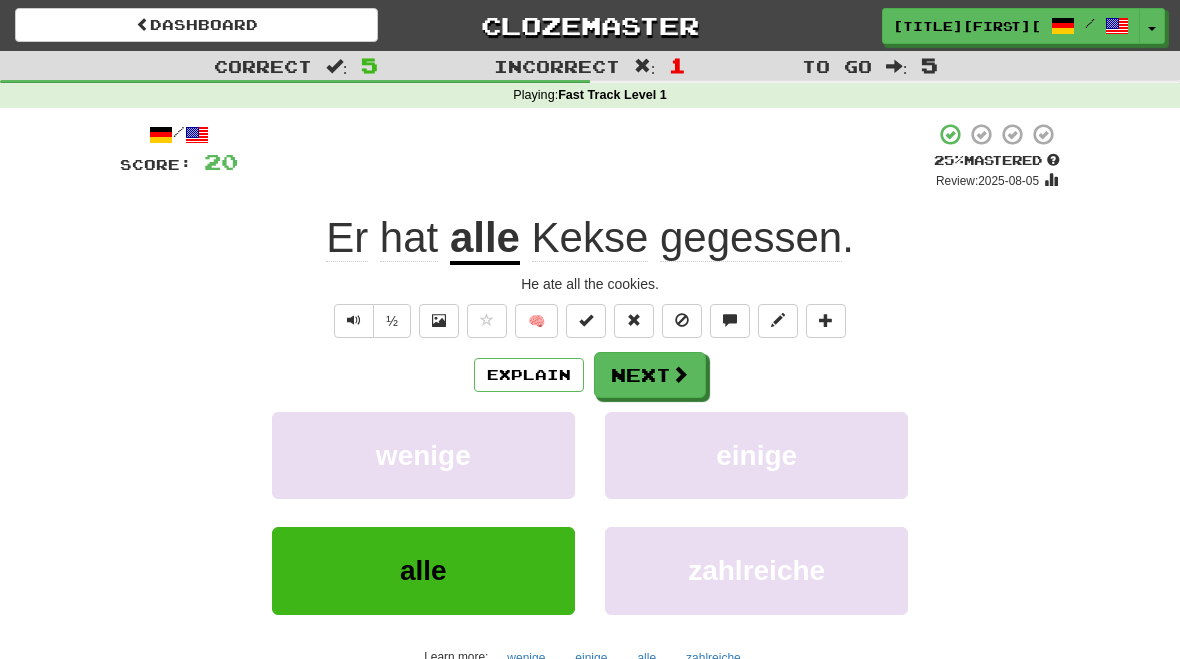 click on "Next" at bounding box center [650, 375] 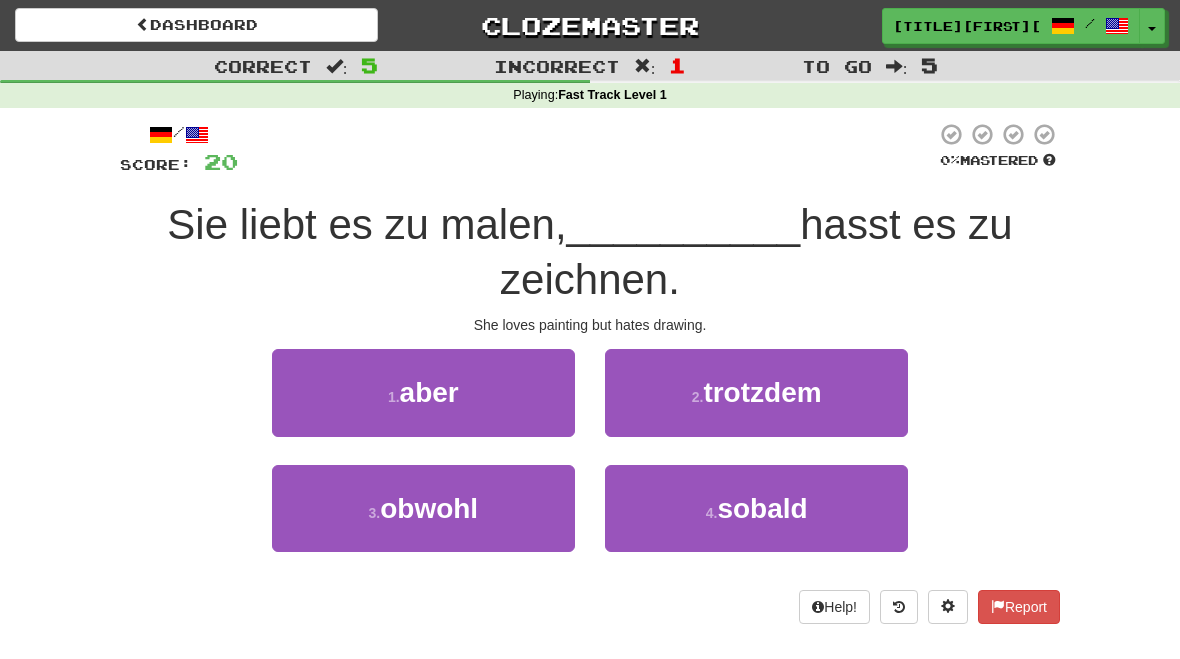 click on "1 .  aber" at bounding box center (423, 392) 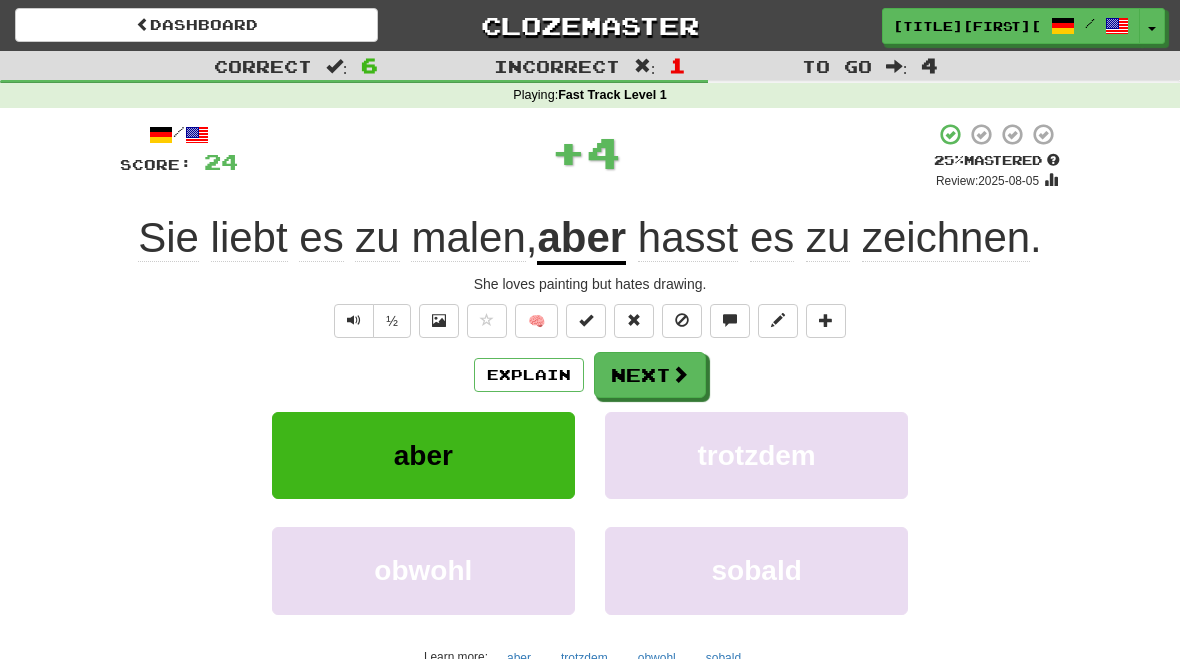 click at bounding box center (680, 374) 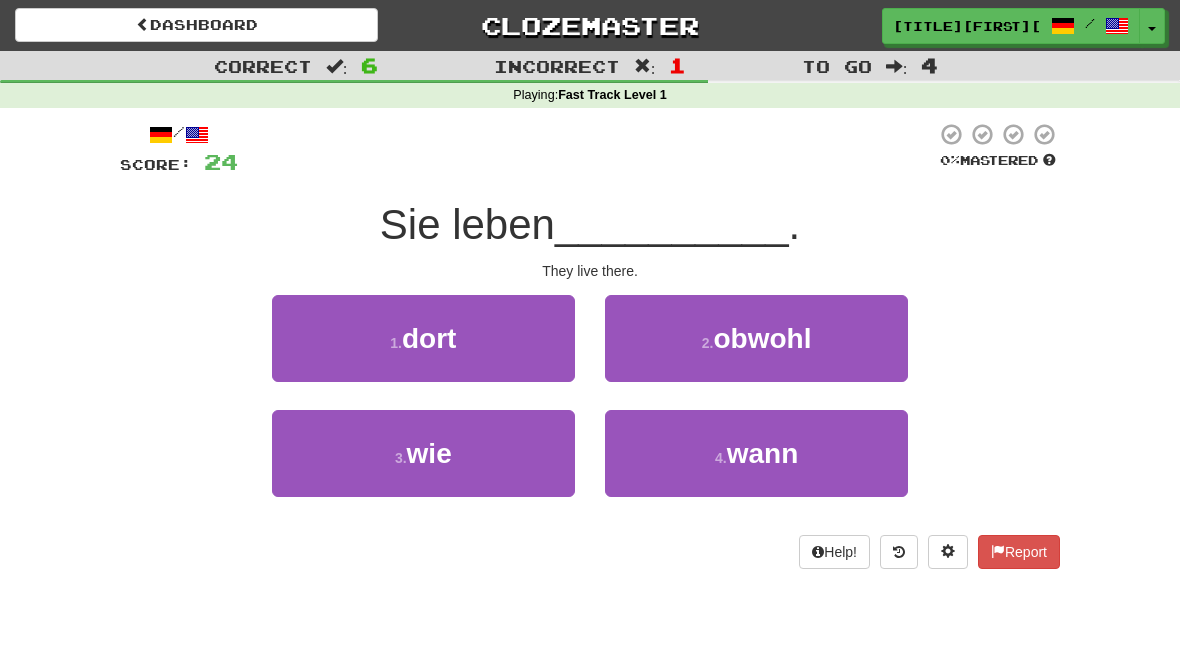 click on "1 .  dort" at bounding box center [423, 338] 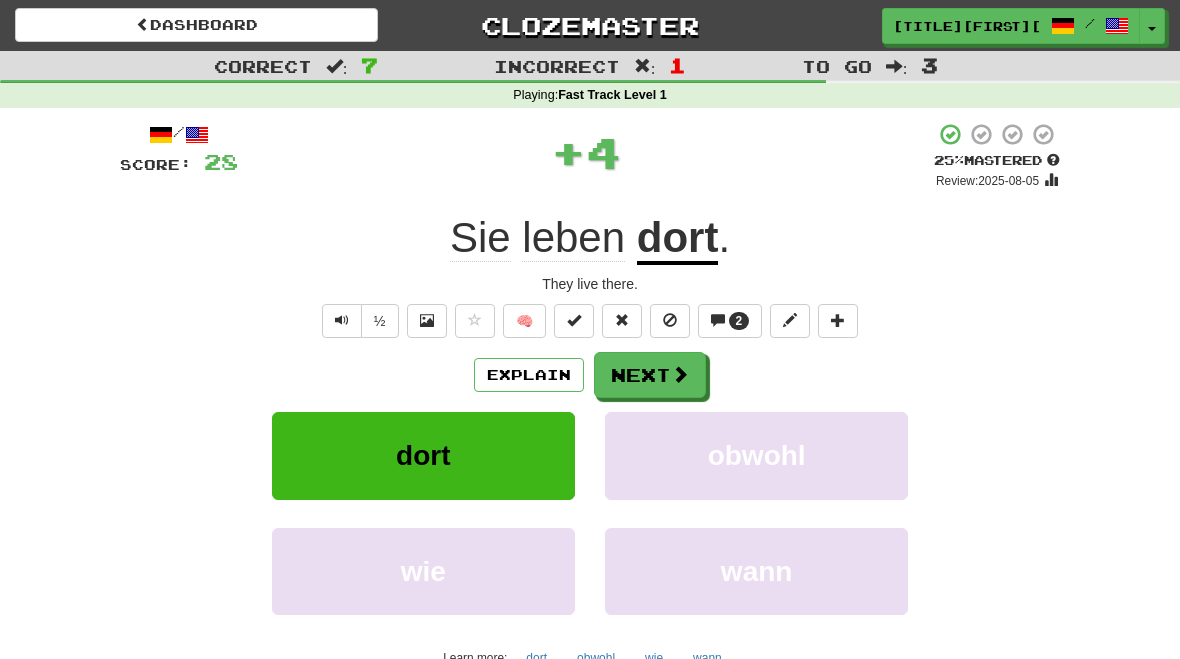 click on "Next" at bounding box center (650, 375) 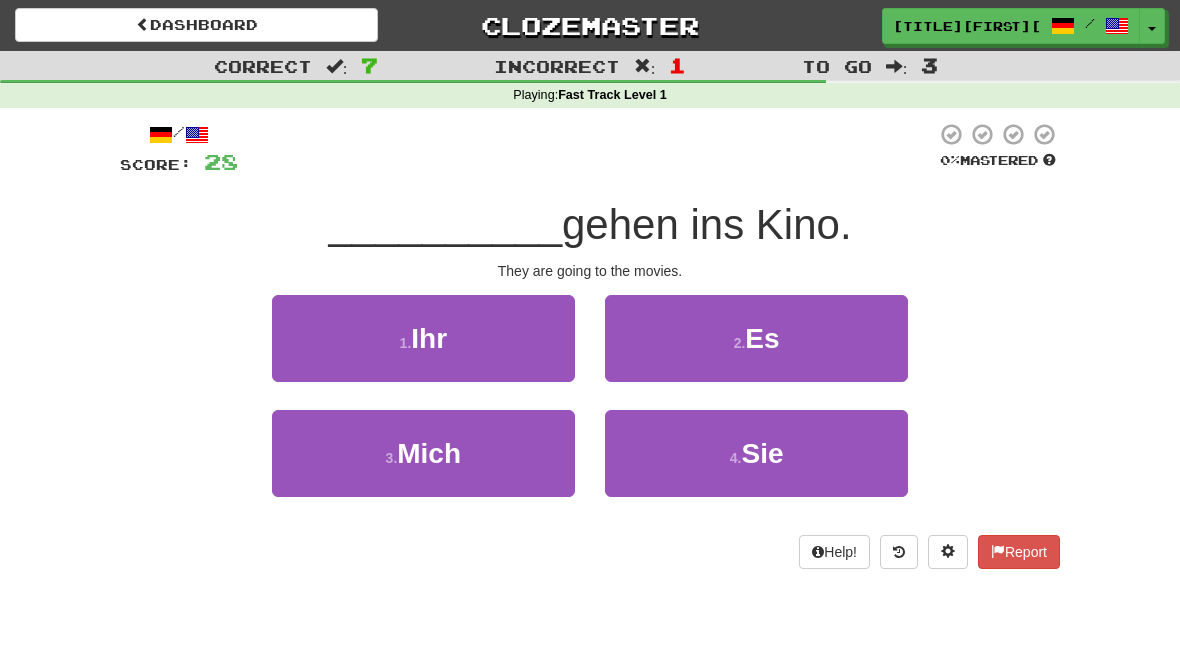 click on "4 .  Sie" at bounding box center (756, 453) 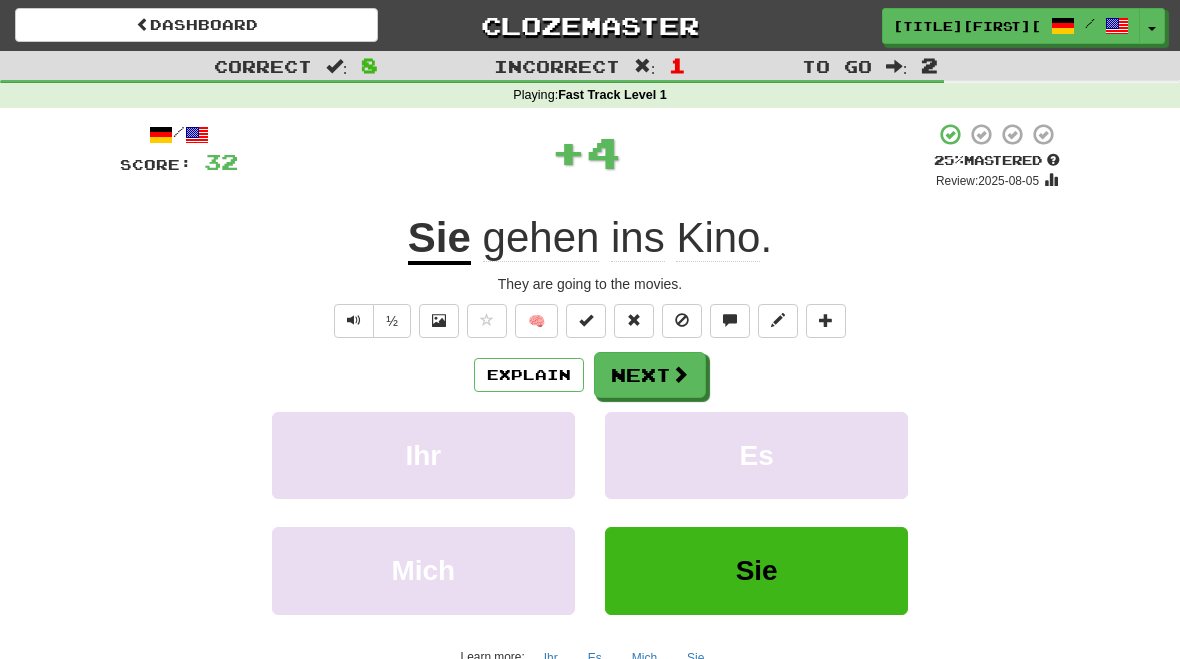 click at bounding box center (680, 374) 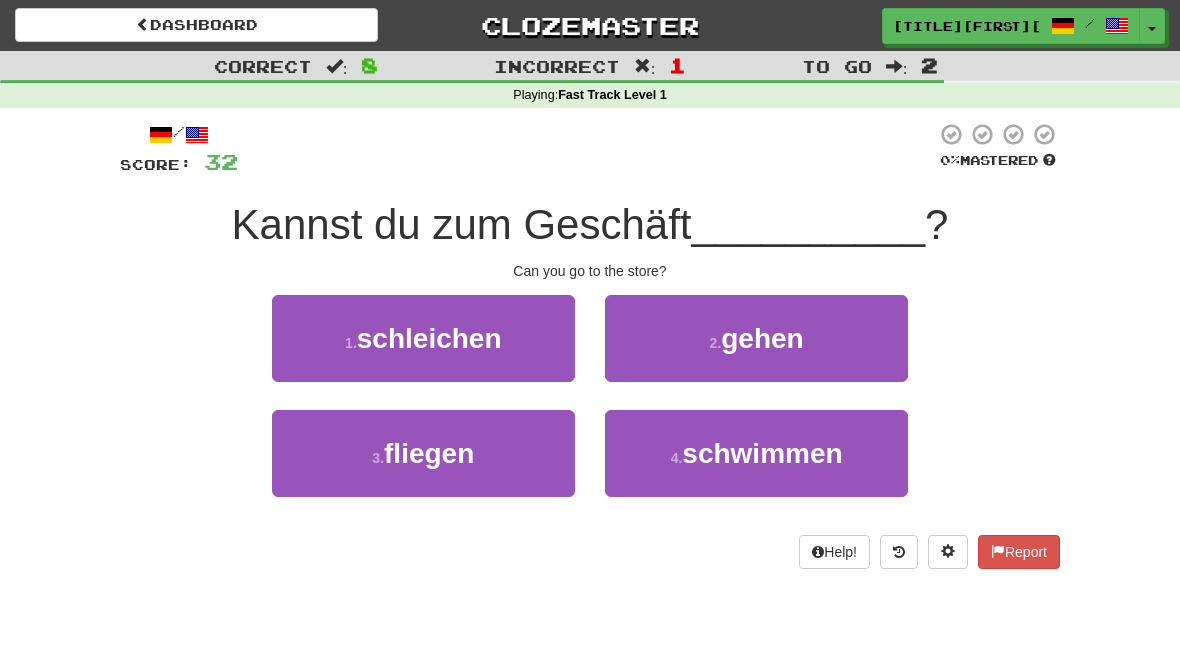 click on "2 .  gehen" at bounding box center (756, 338) 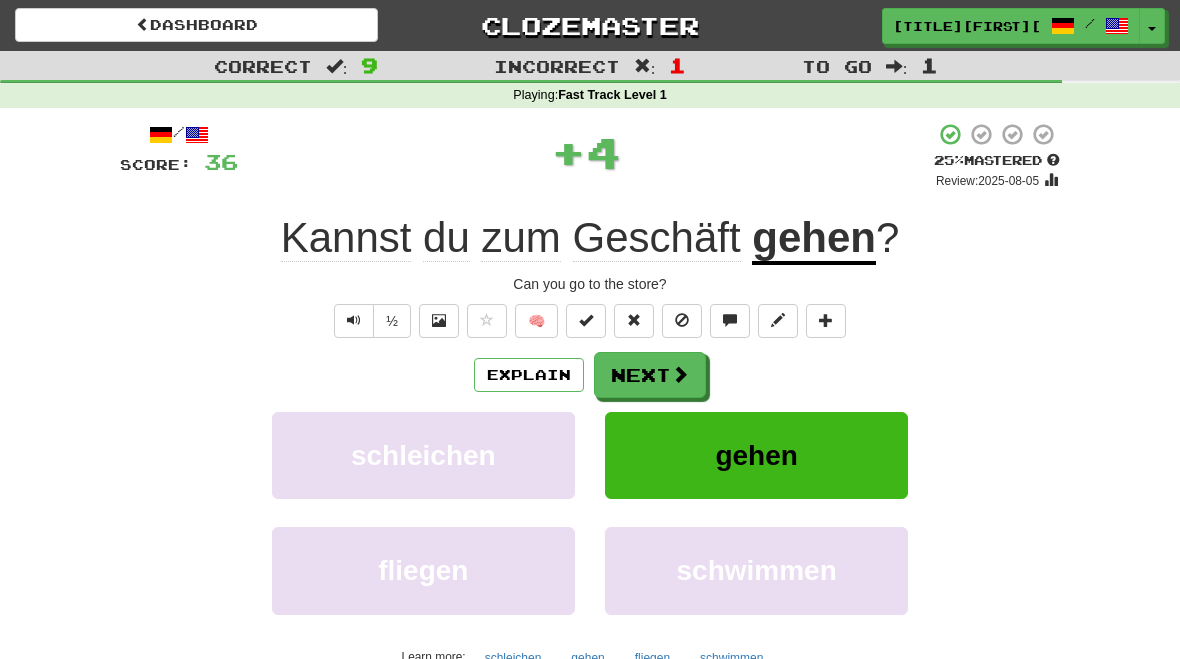 click on "Next" at bounding box center (650, 375) 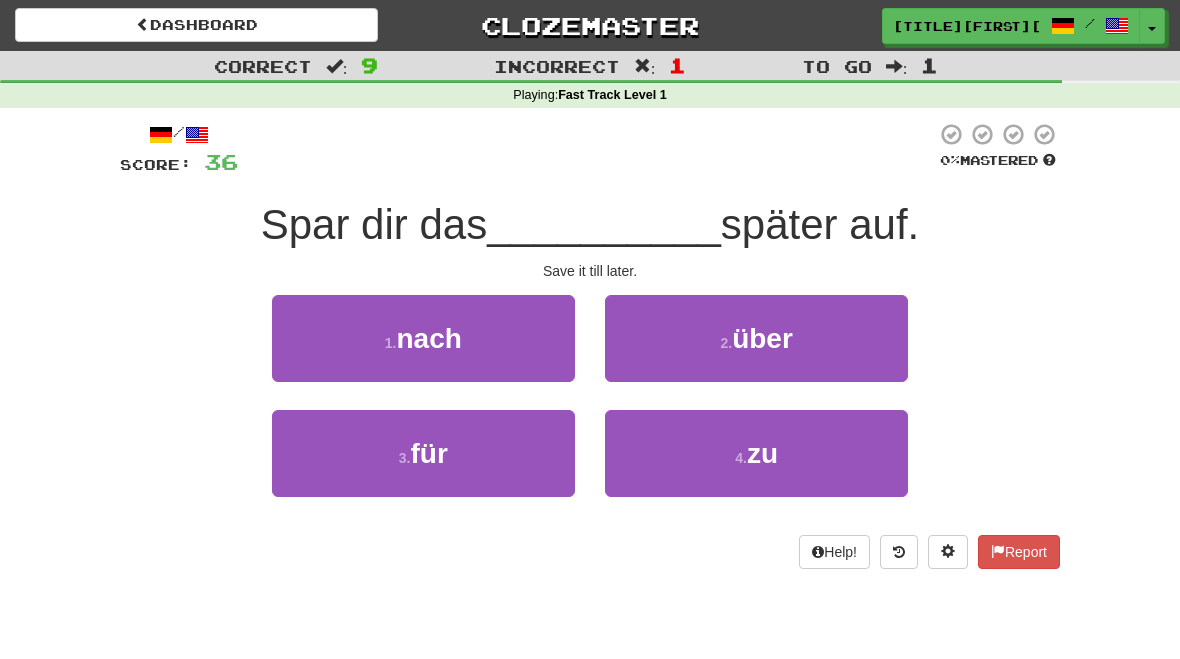 click on "3 .  für" at bounding box center (423, 453) 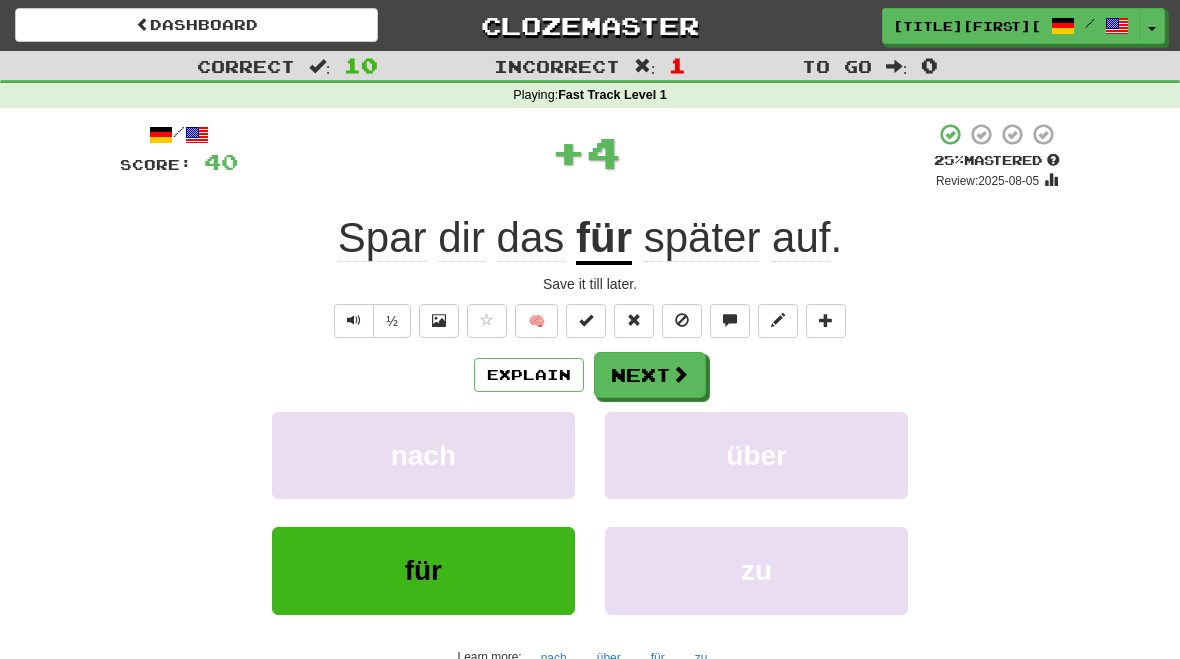 click at bounding box center [680, 374] 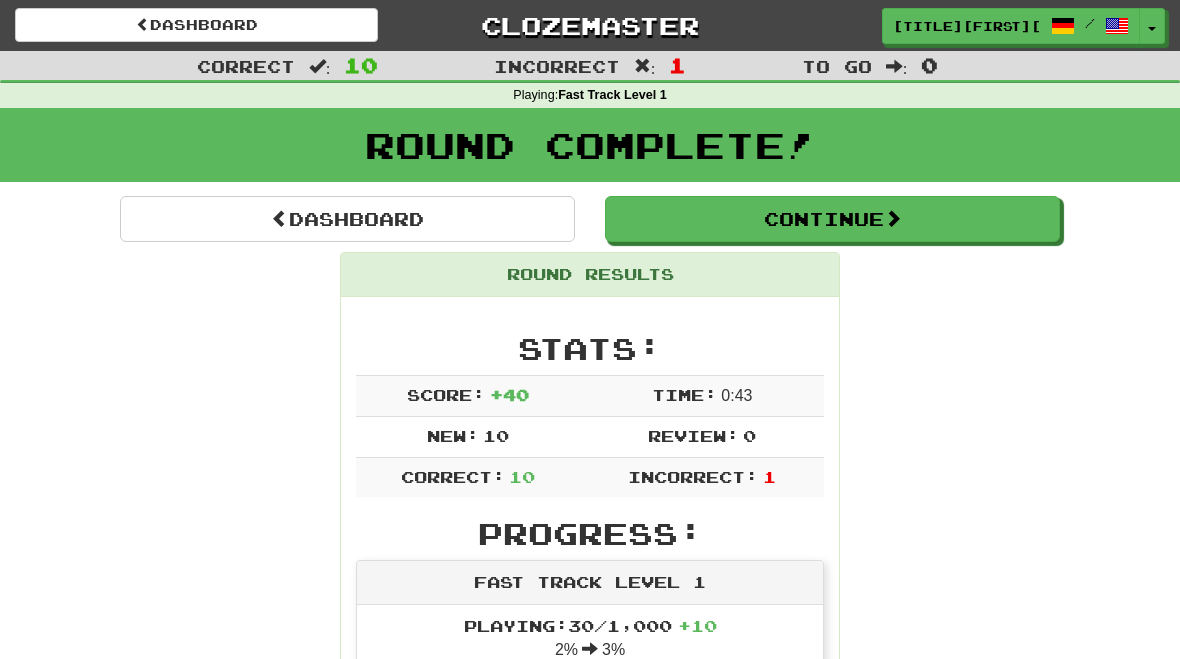 click on "Continue" at bounding box center (832, 219) 